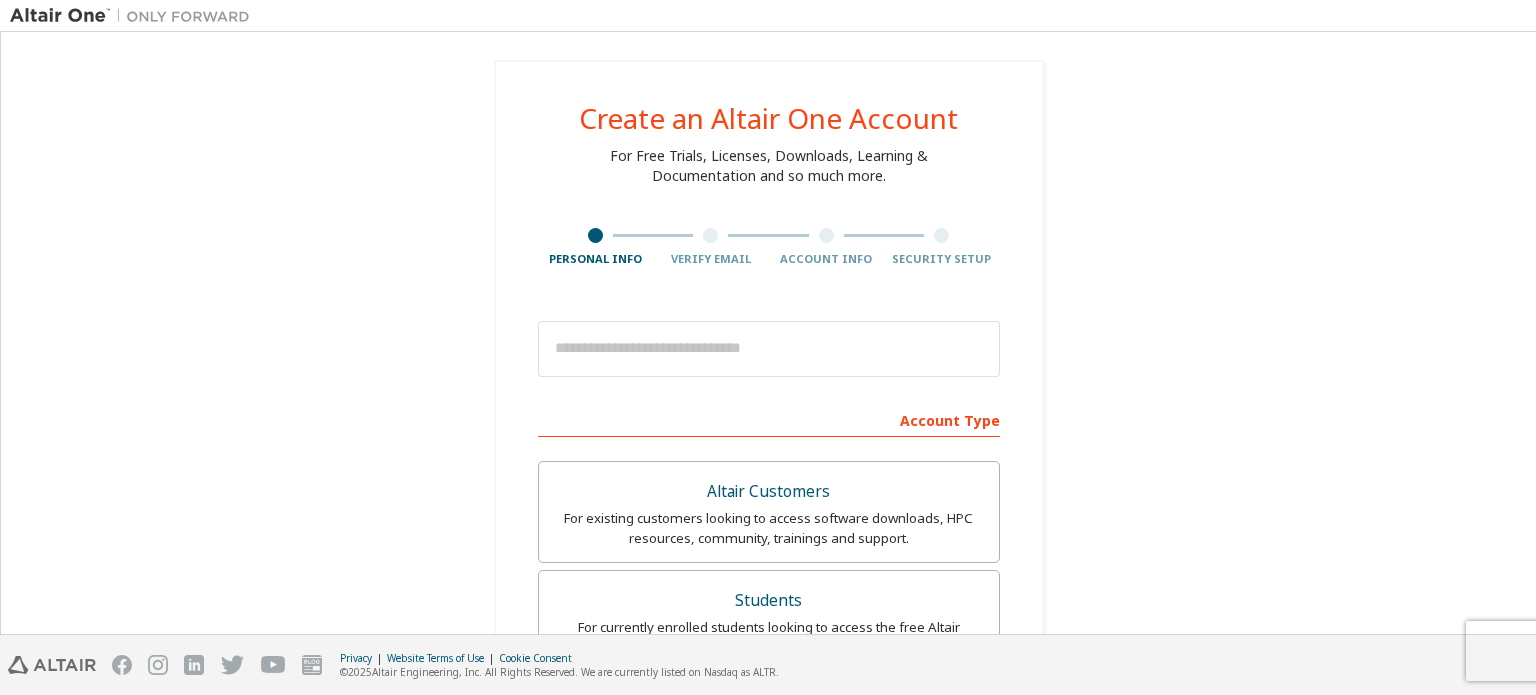 scroll, scrollTop: 0, scrollLeft: 0, axis: both 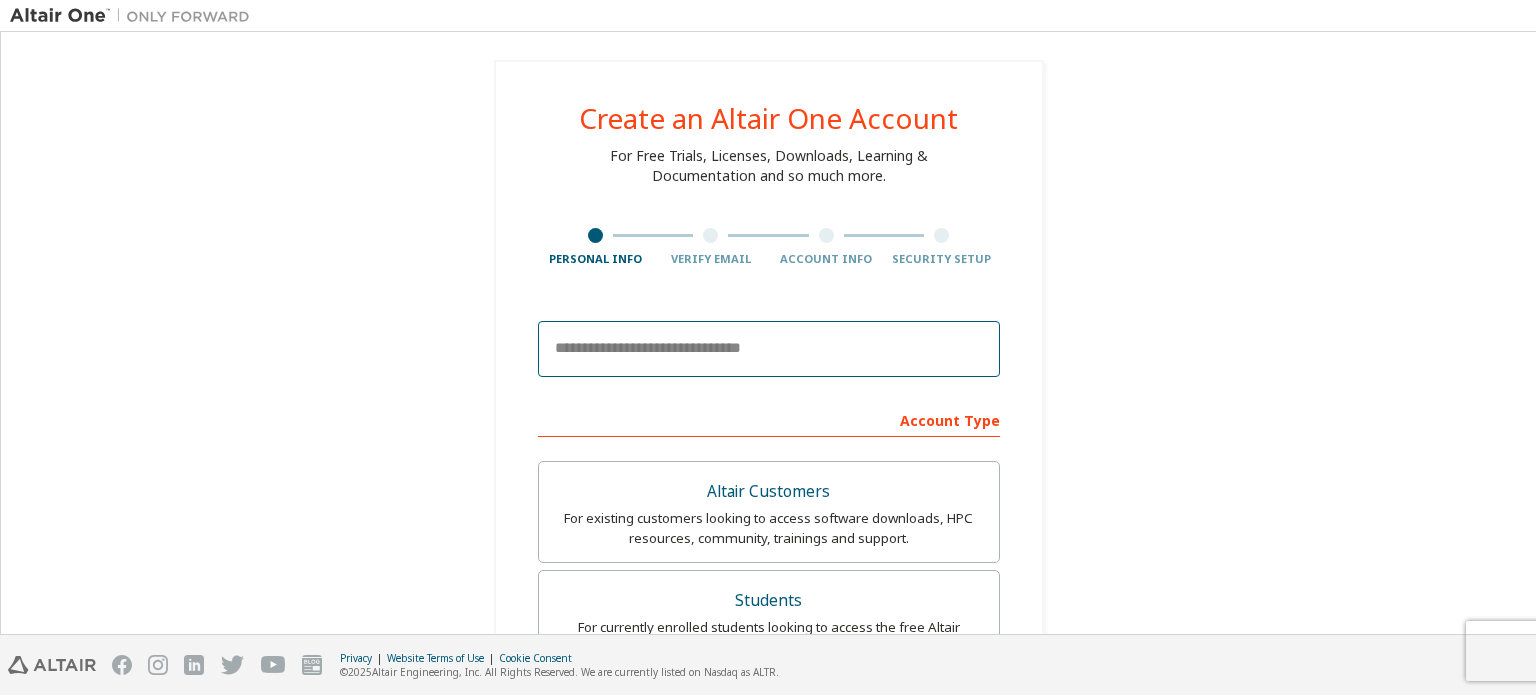 click at bounding box center [769, 349] 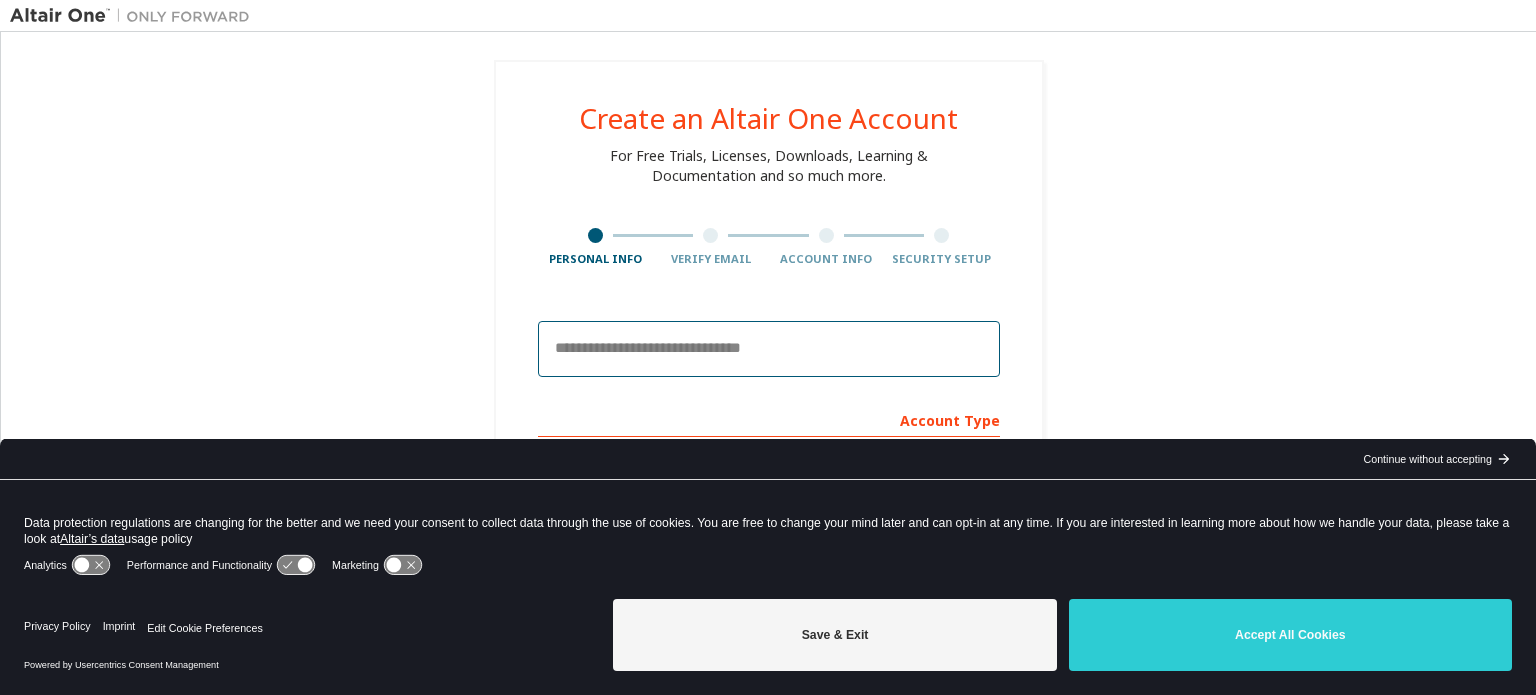 click at bounding box center [769, 349] 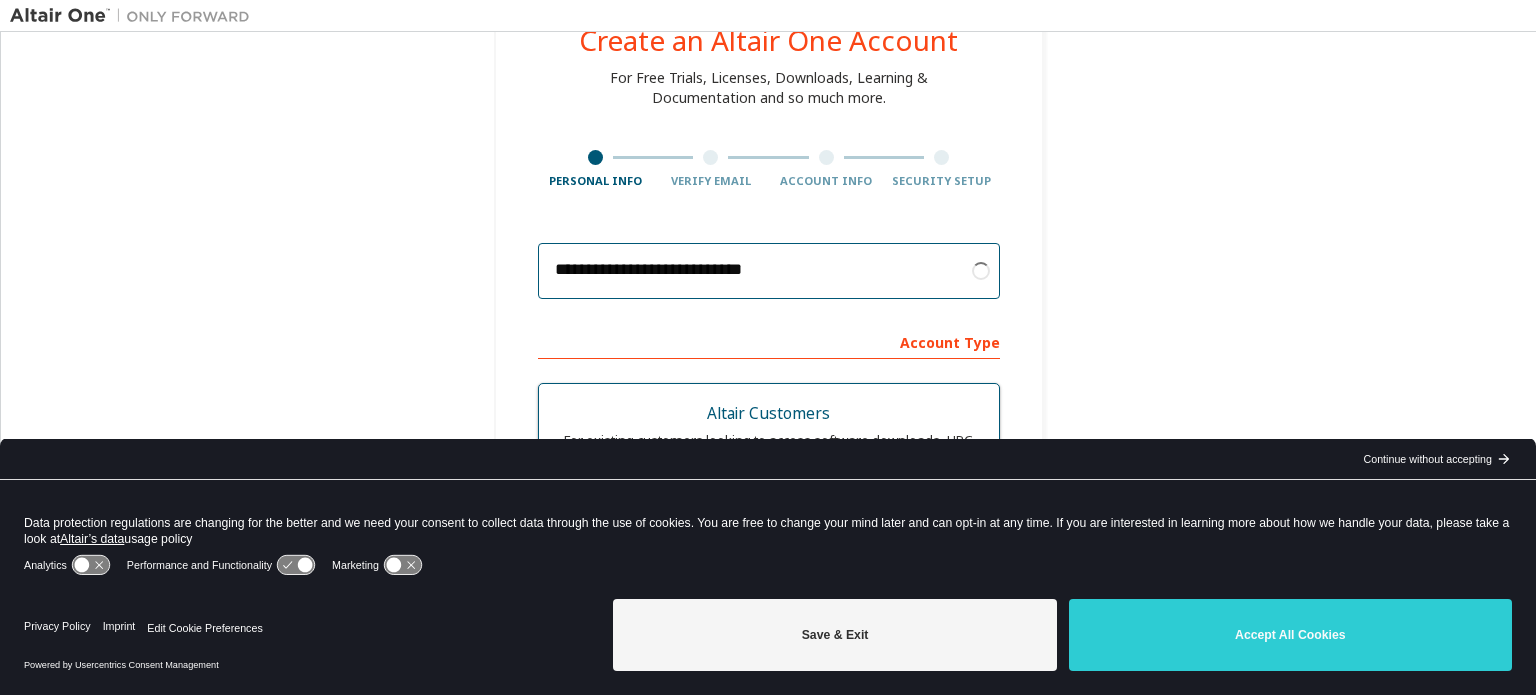 scroll, scrollTop: 200, scrollLeft: 0, axis: vertical 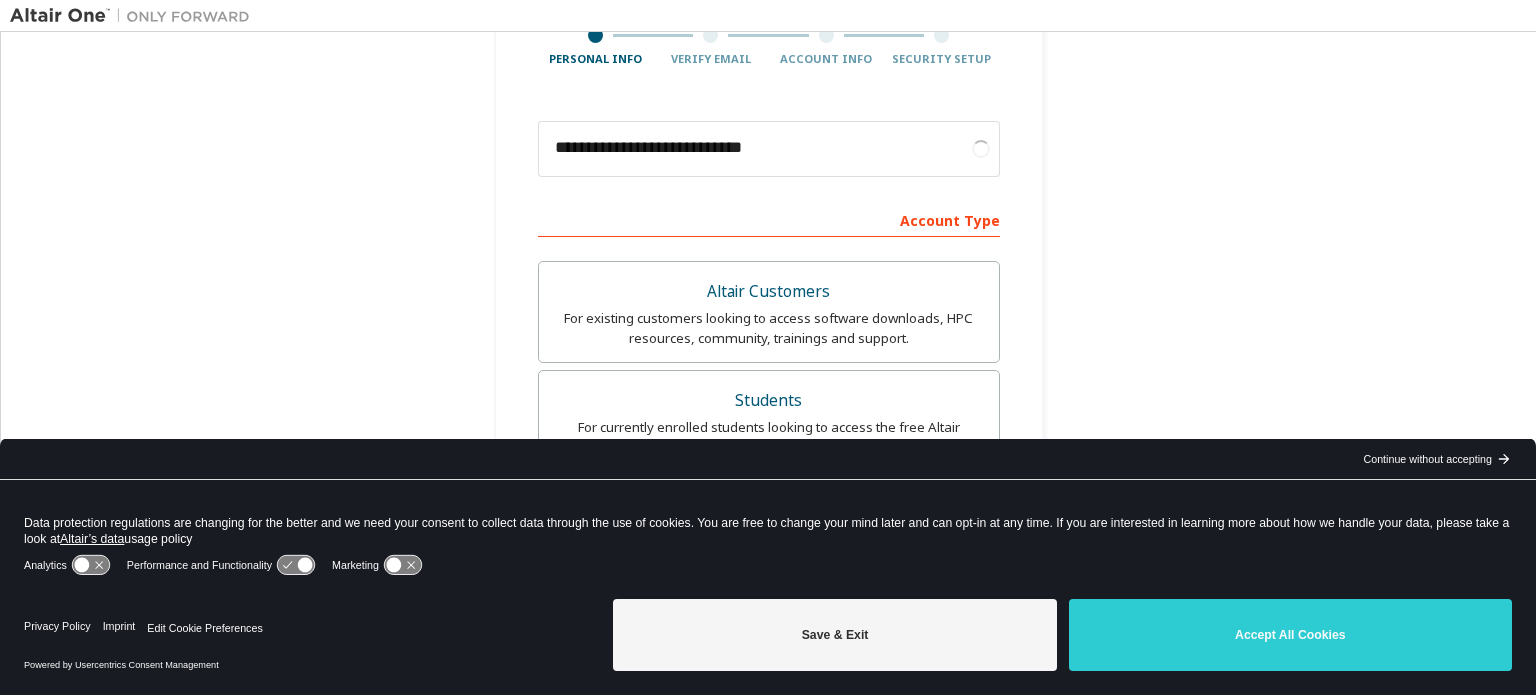 click on "Continue without accepting" at bounding box center (1427, 459) 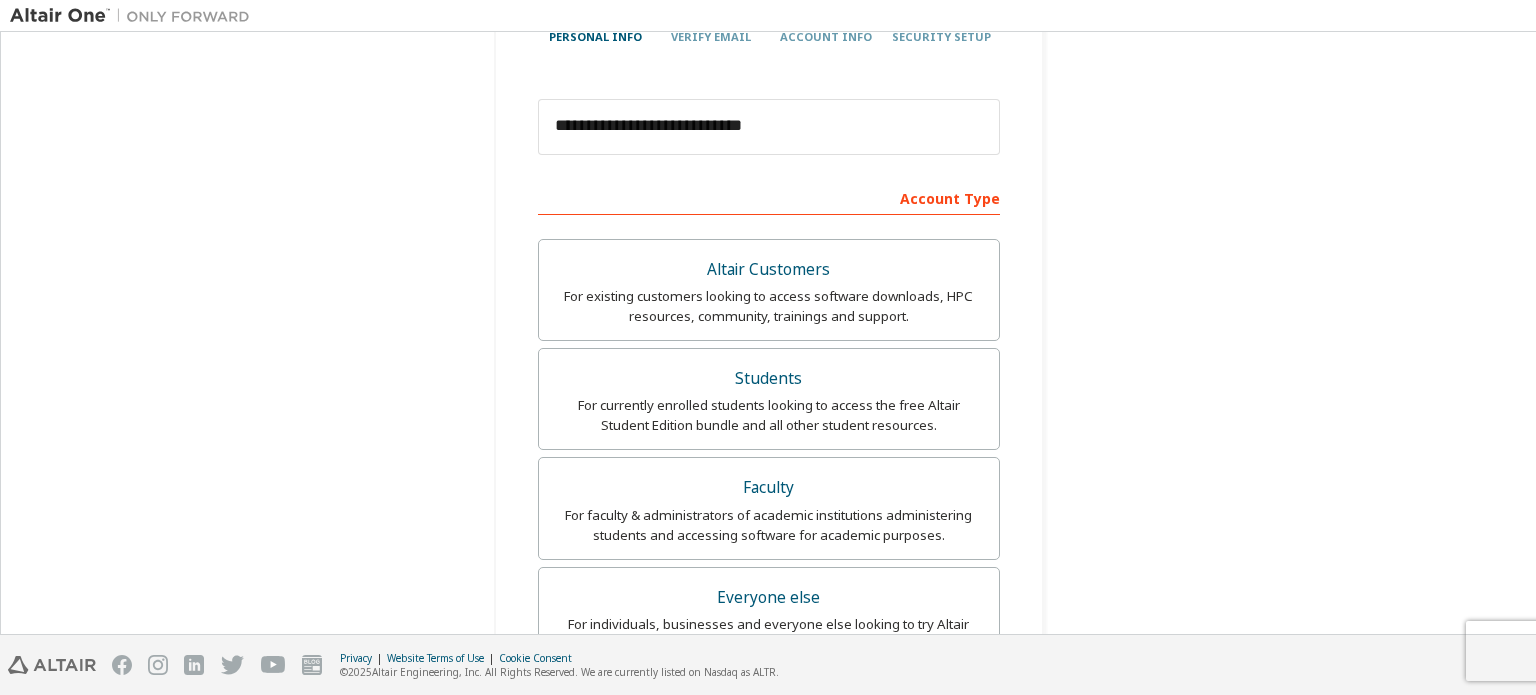 scroll, scrollTop: 100, scrollLeft: 0, axis: vertical 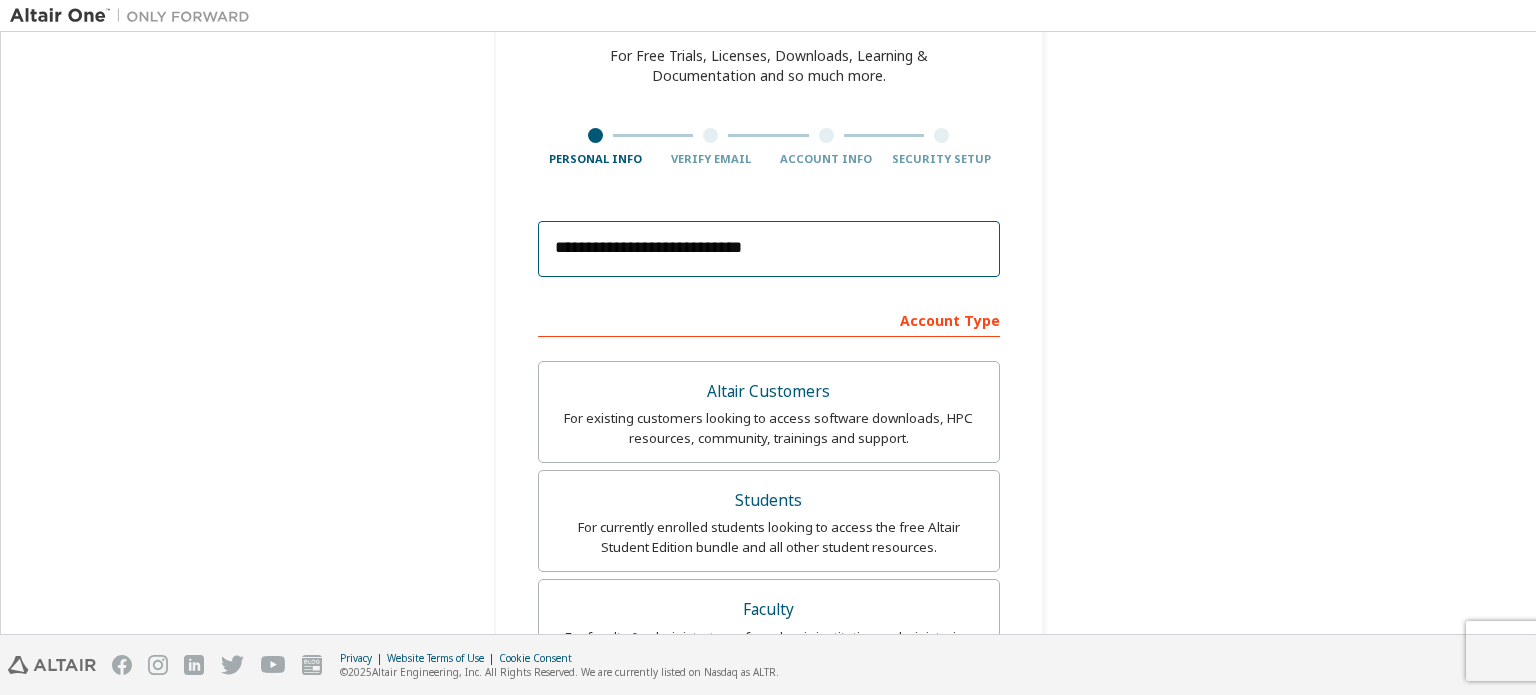 click on "**********" at bounding box center [769, 249] 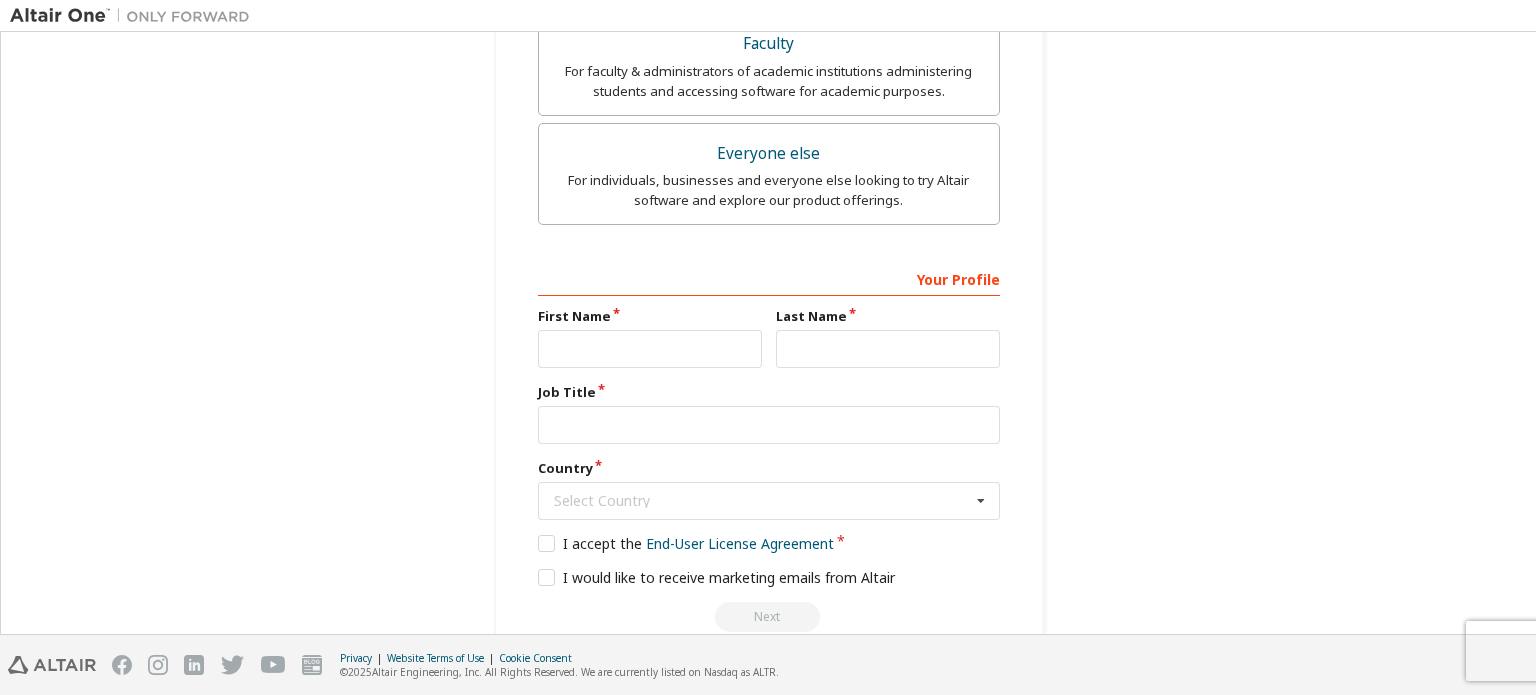 scroll, scrollTop: 700, scrollLeft: 0, axis: vertical 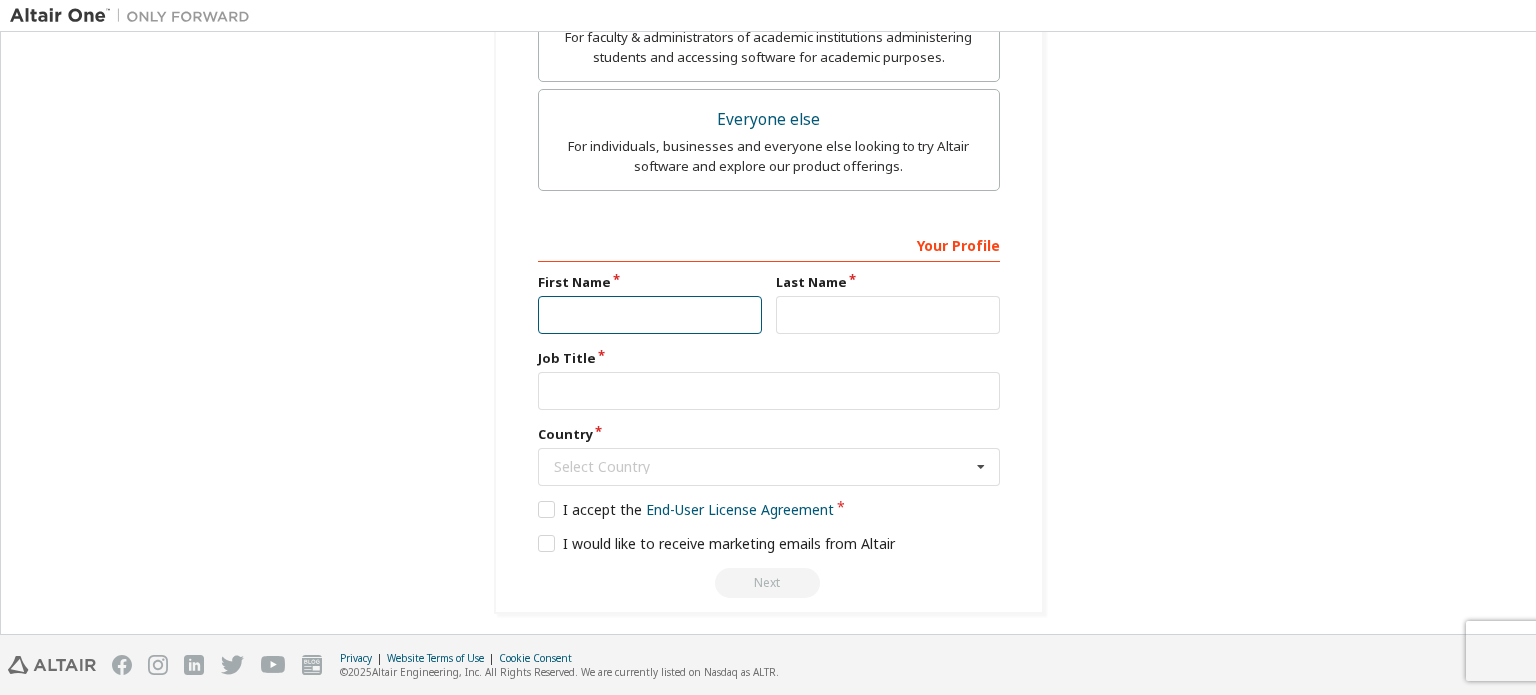 click at bounding box center [650, 315] 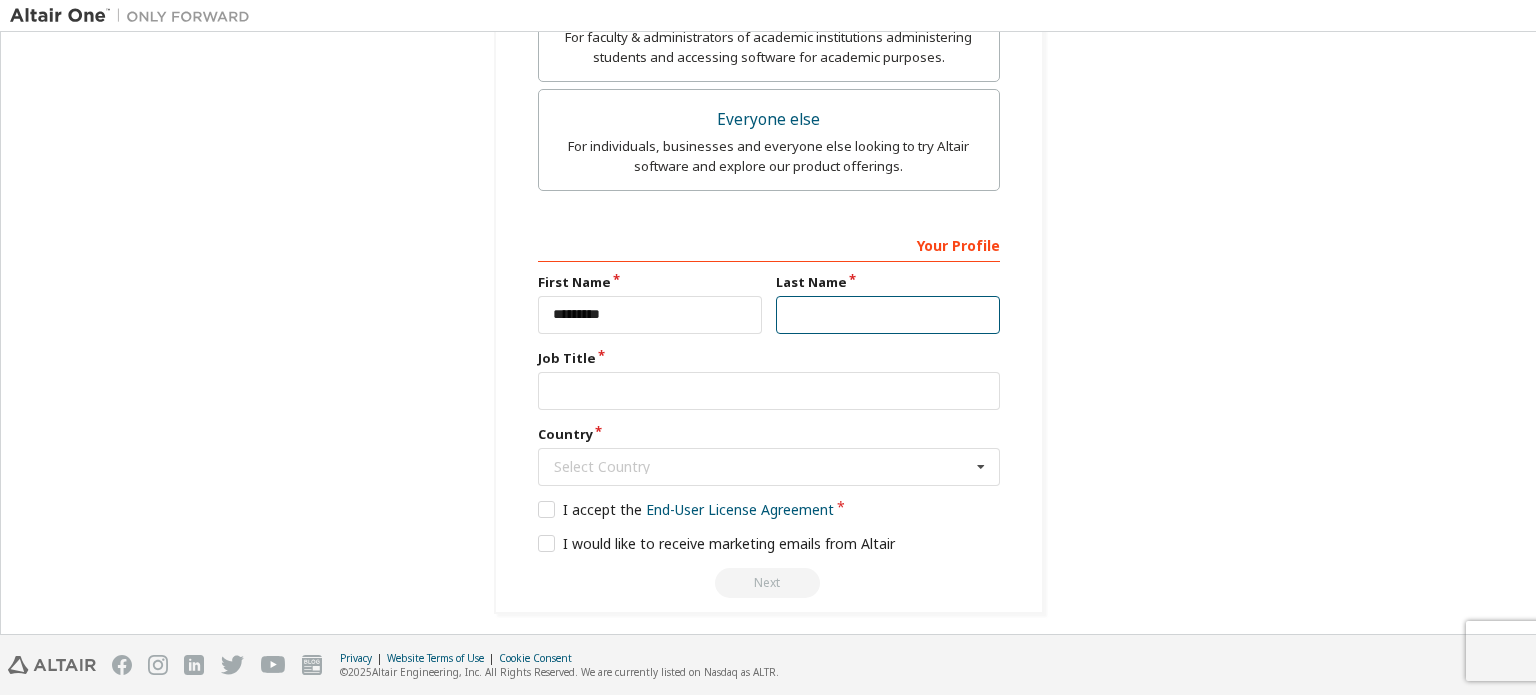 click at bounding box center [888, 315] 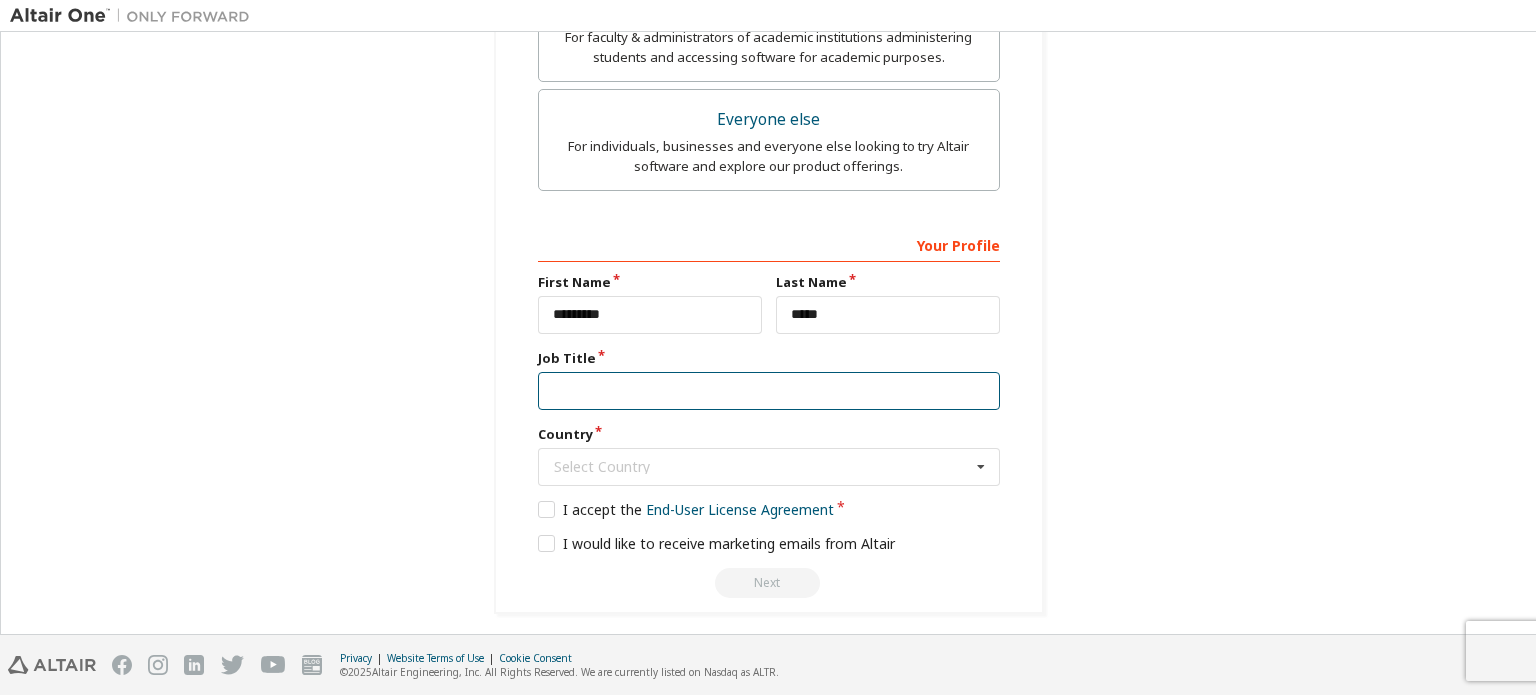 click at bounding box center (769, 391) 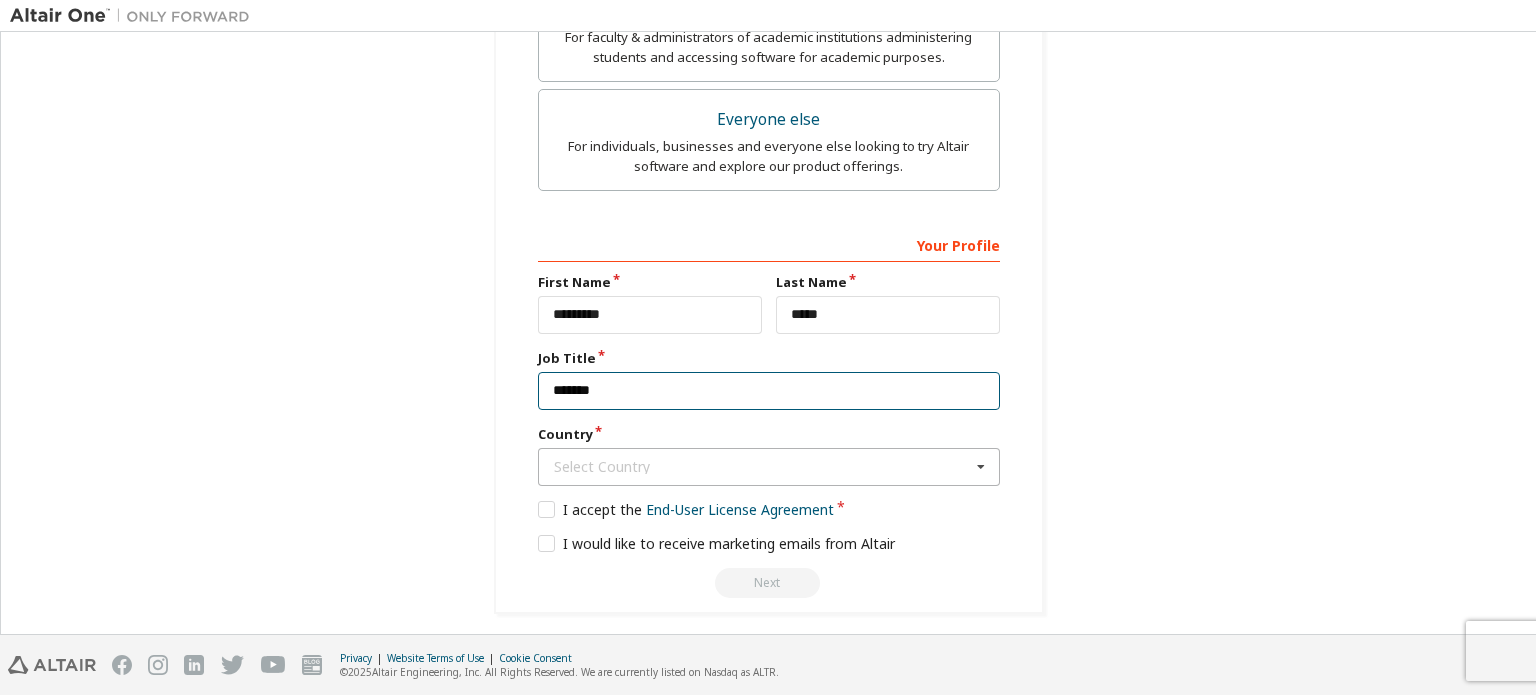 type on "*******" 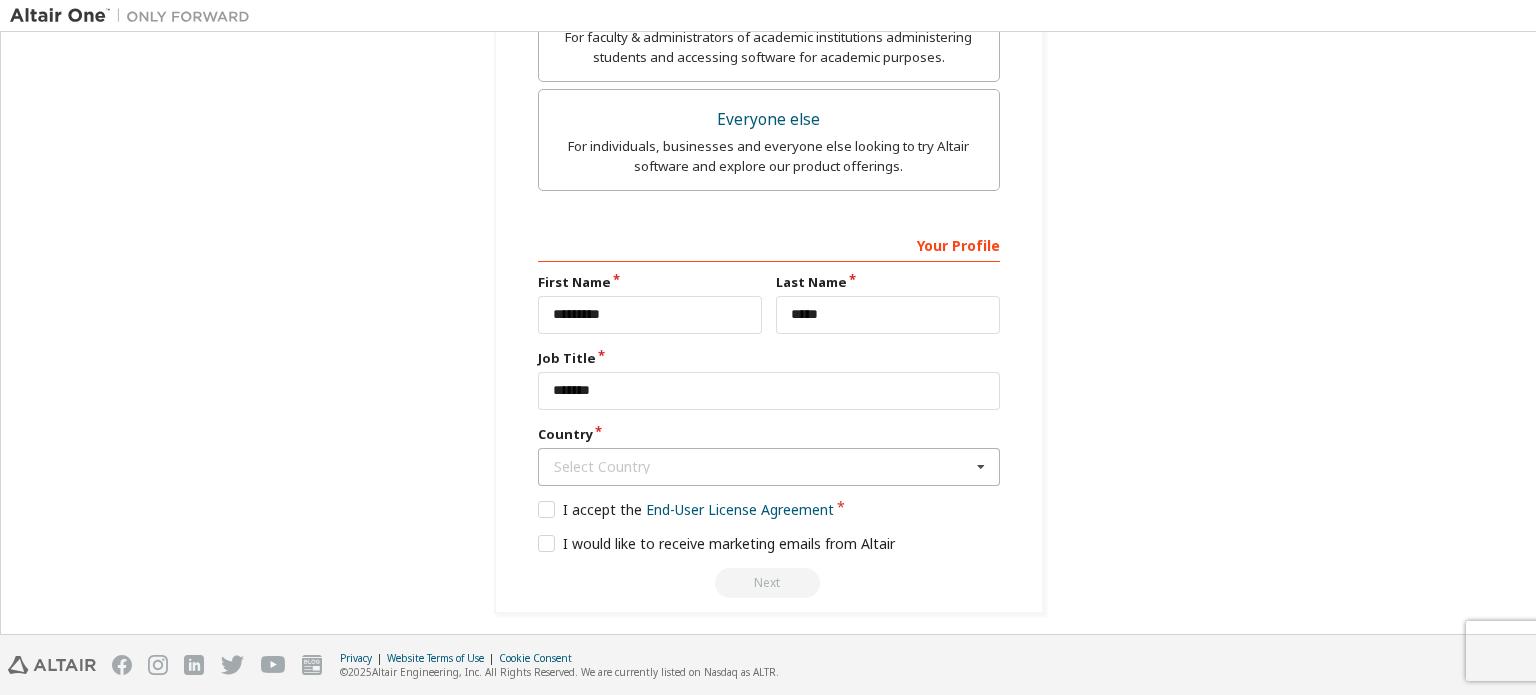 click on "Select Country" at bounding box center [762, 467] 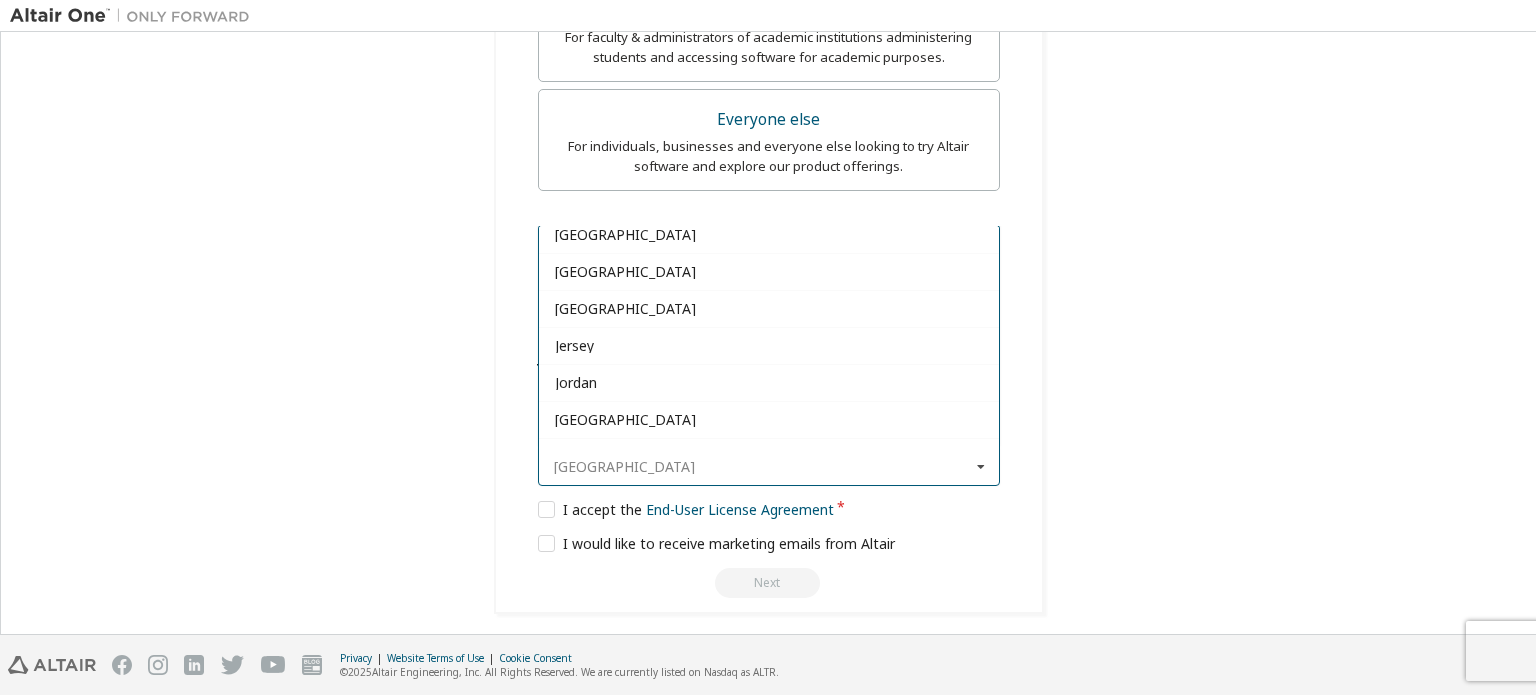 scroll, scrollTop: 3800, scrollLeft: 0, axis: vertical 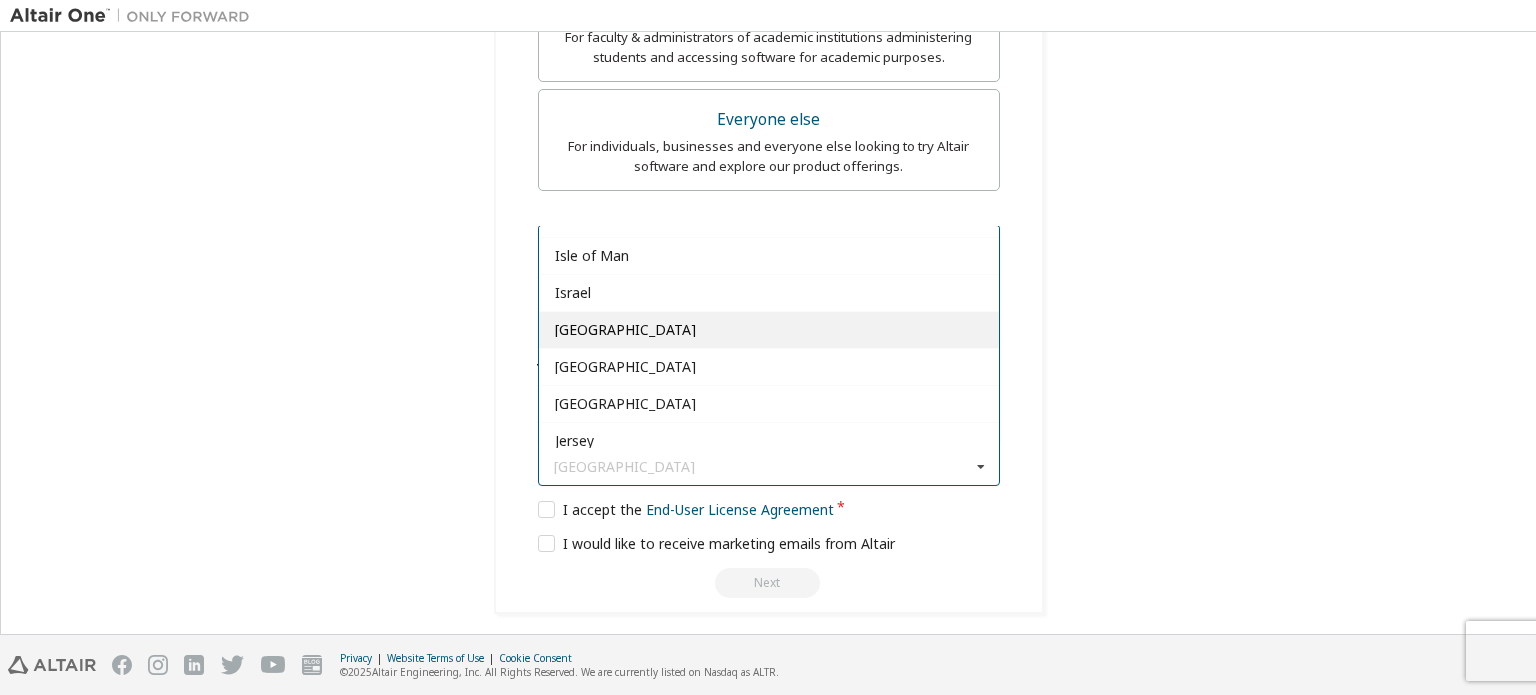 click on "[GEOGRAPHIC_DATA]" at bounding box center [769, 329] 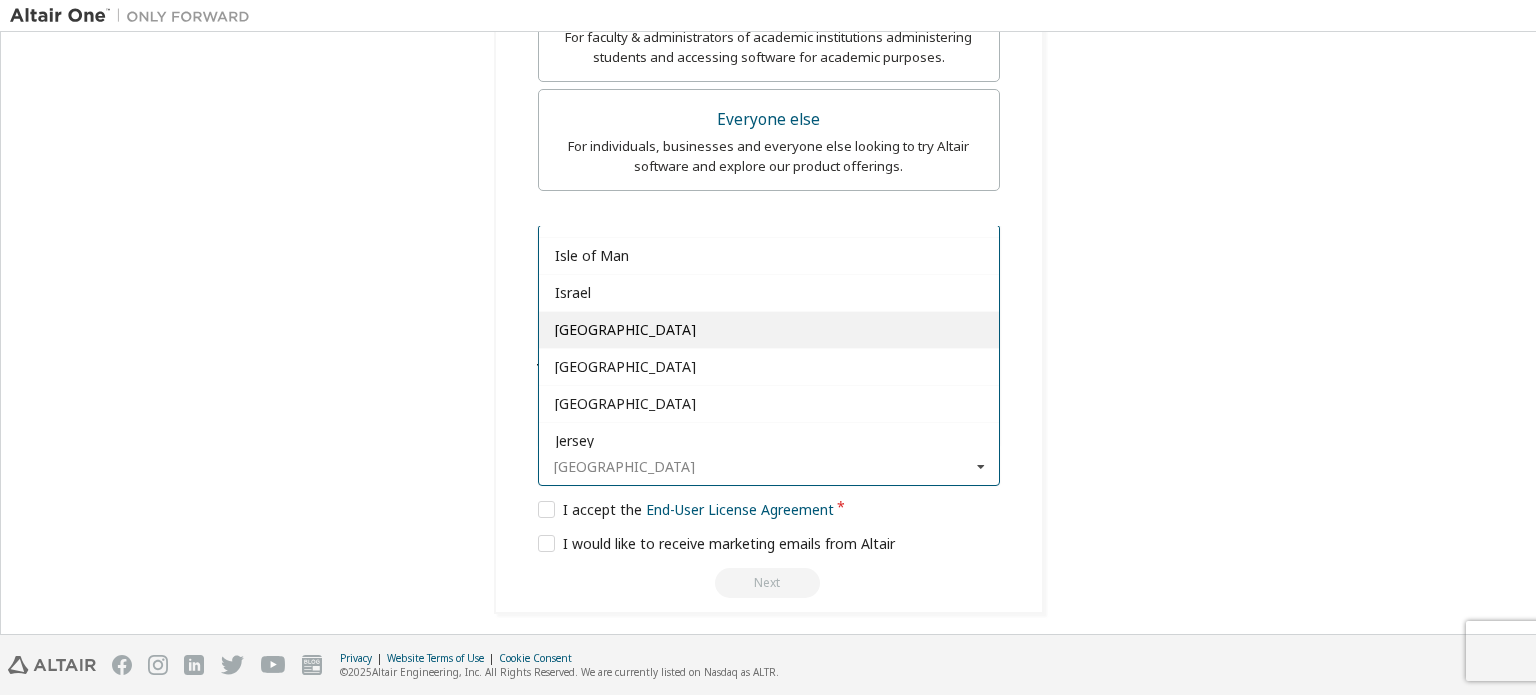 type on "***" 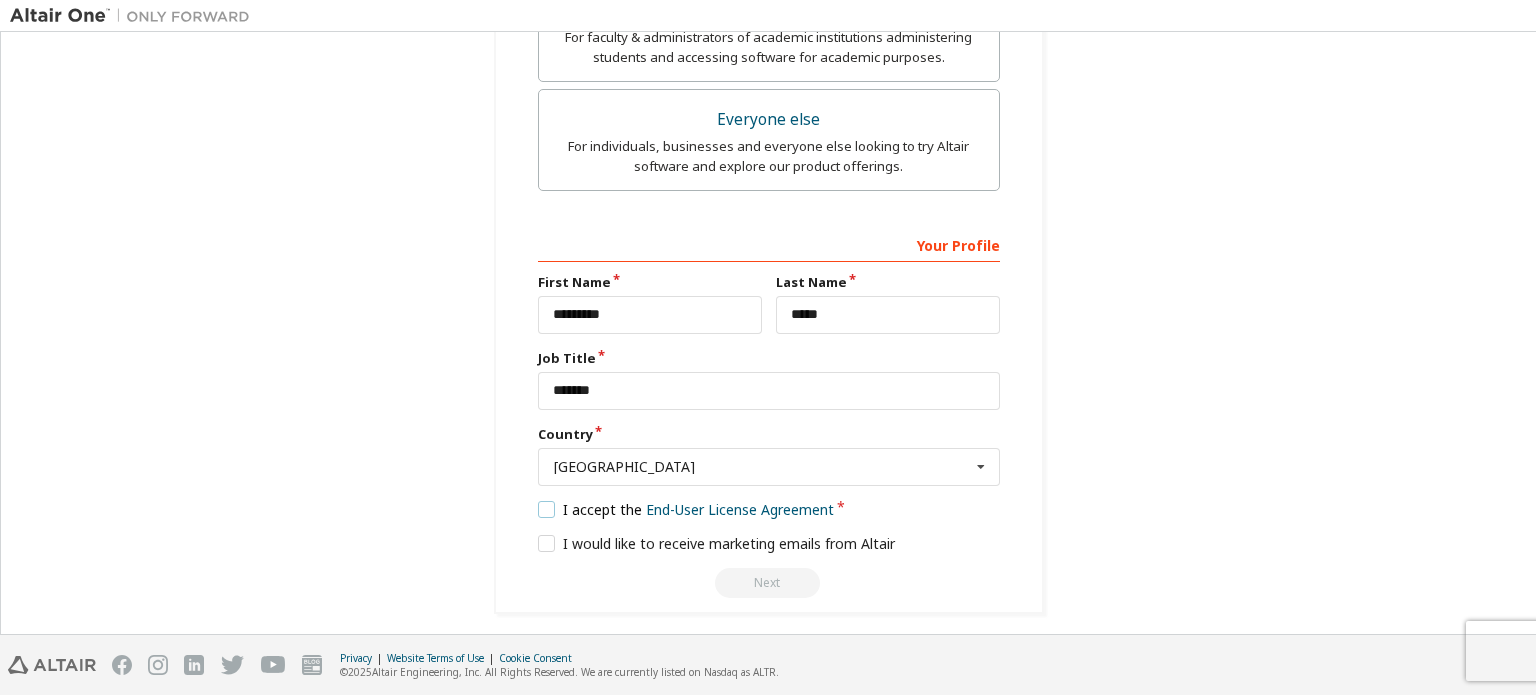 click on "I accept the    End-User License Agreement" at bounding box center [686, 509] 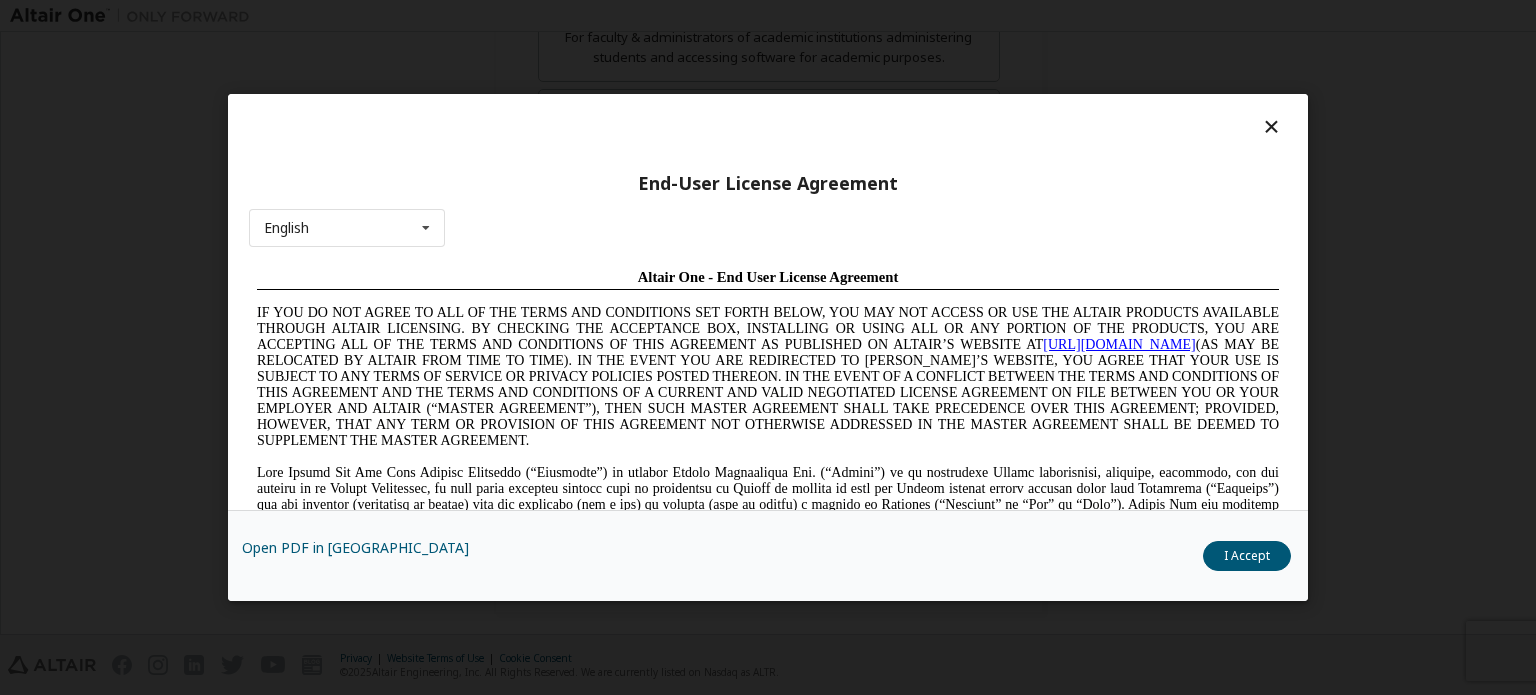 scroll, scrollTop: 0, scrollLeft: 0, axis: both 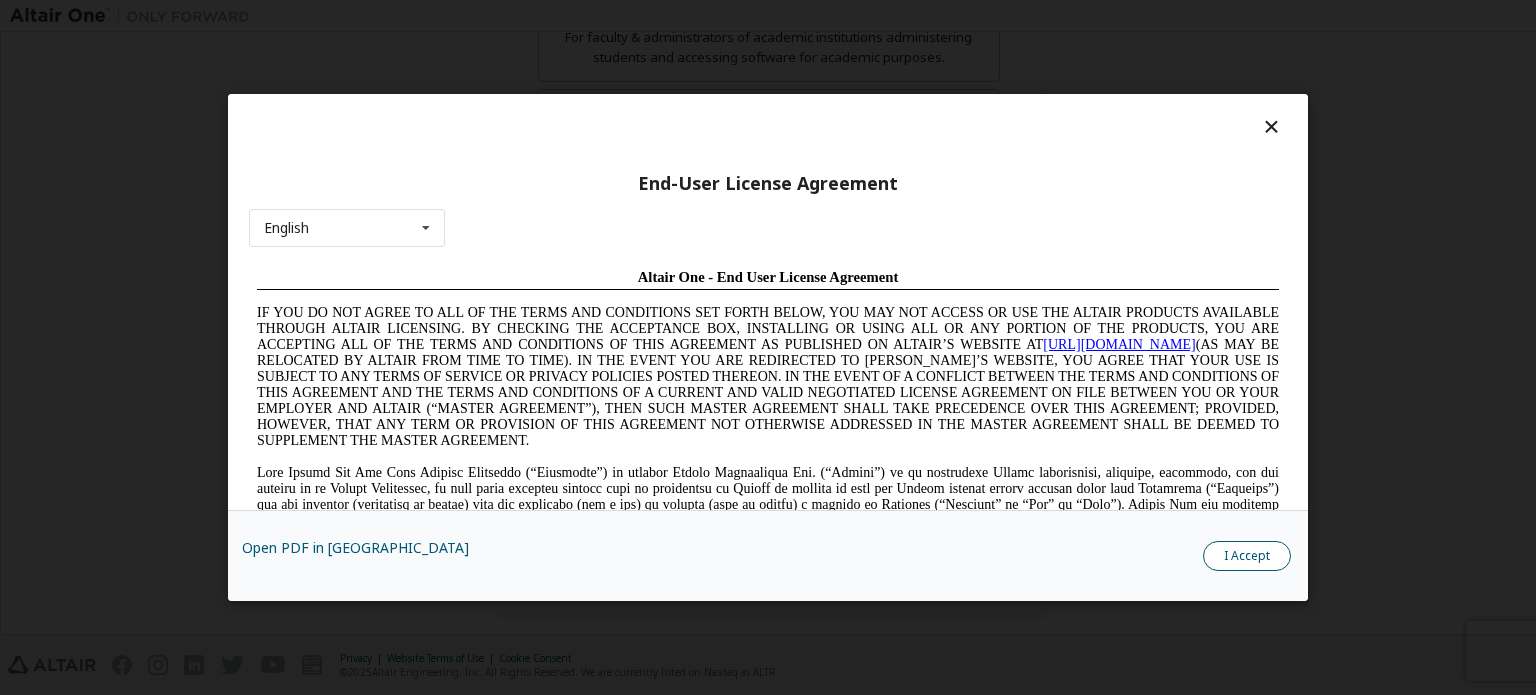 click on "I Accept" at bounding box center (1247, 556) 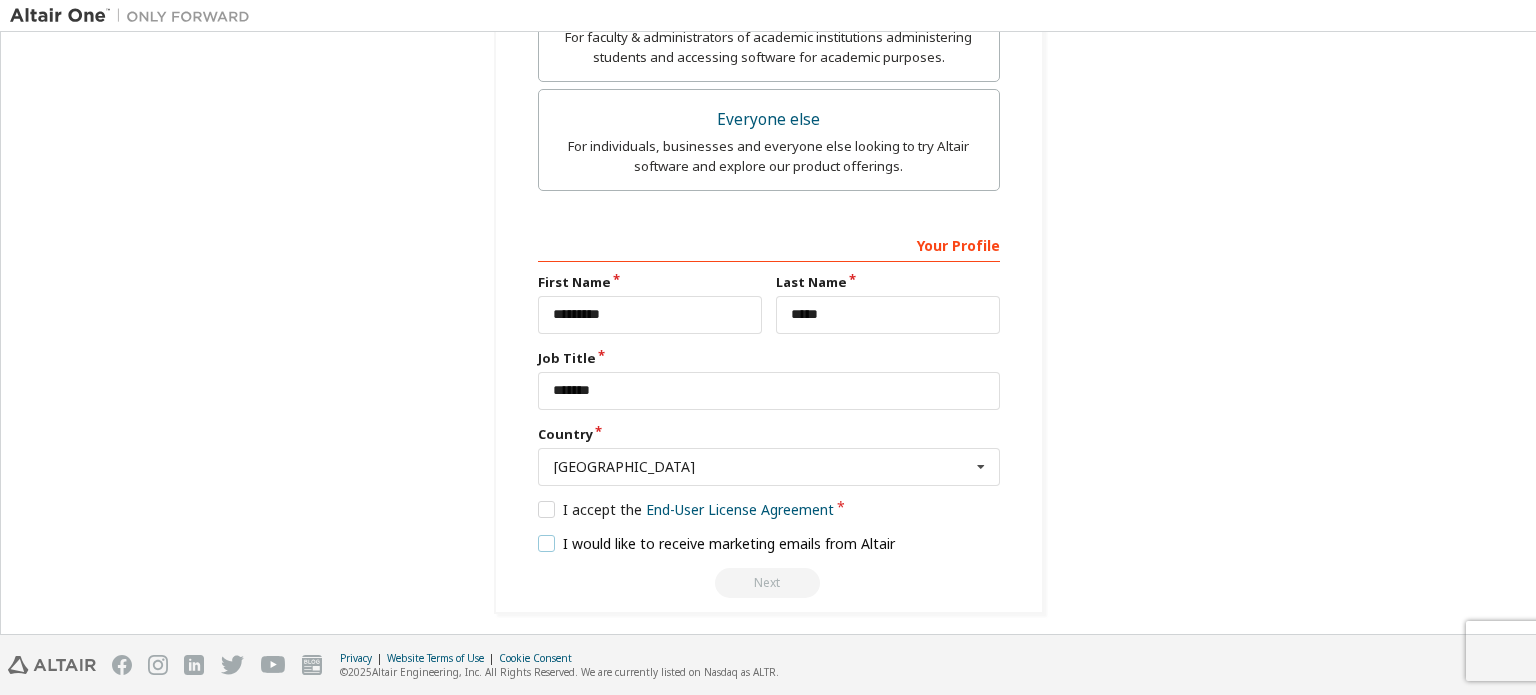 click on "I would like to receive marketing emails from Altair" at bounding box center (717, 543) 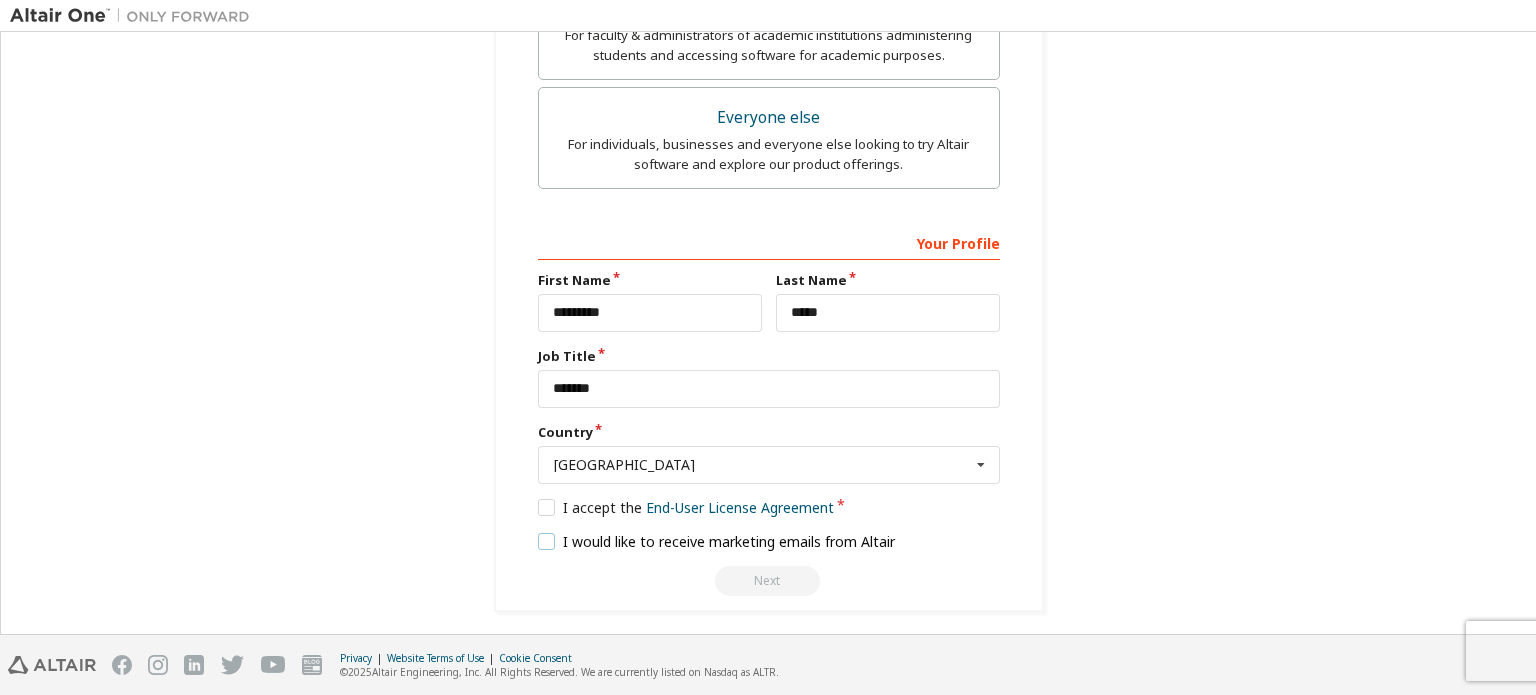 scroll, scrollTop: 703, scrollLeft: 0, axis: vertical 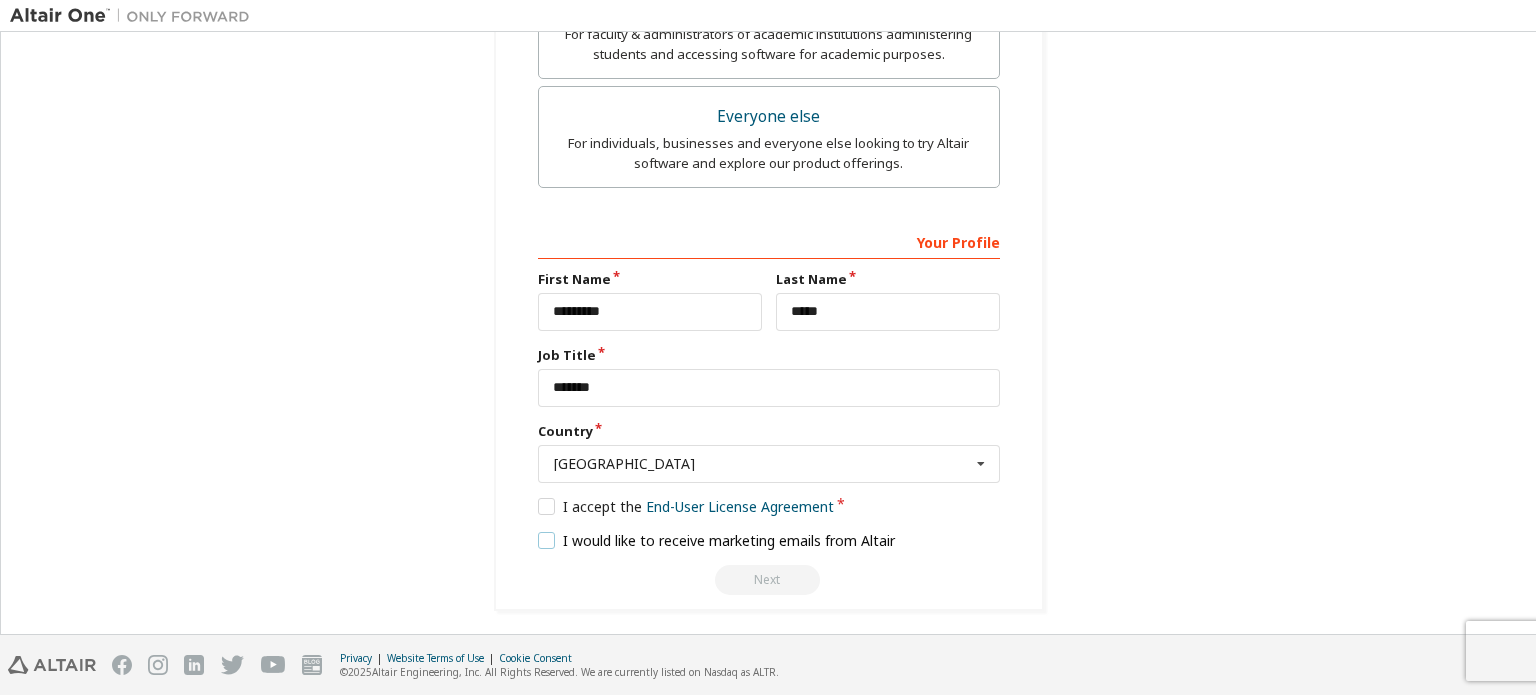 click on "I would like to receive marketing emails from Altair" at bounding box center (717, 540) 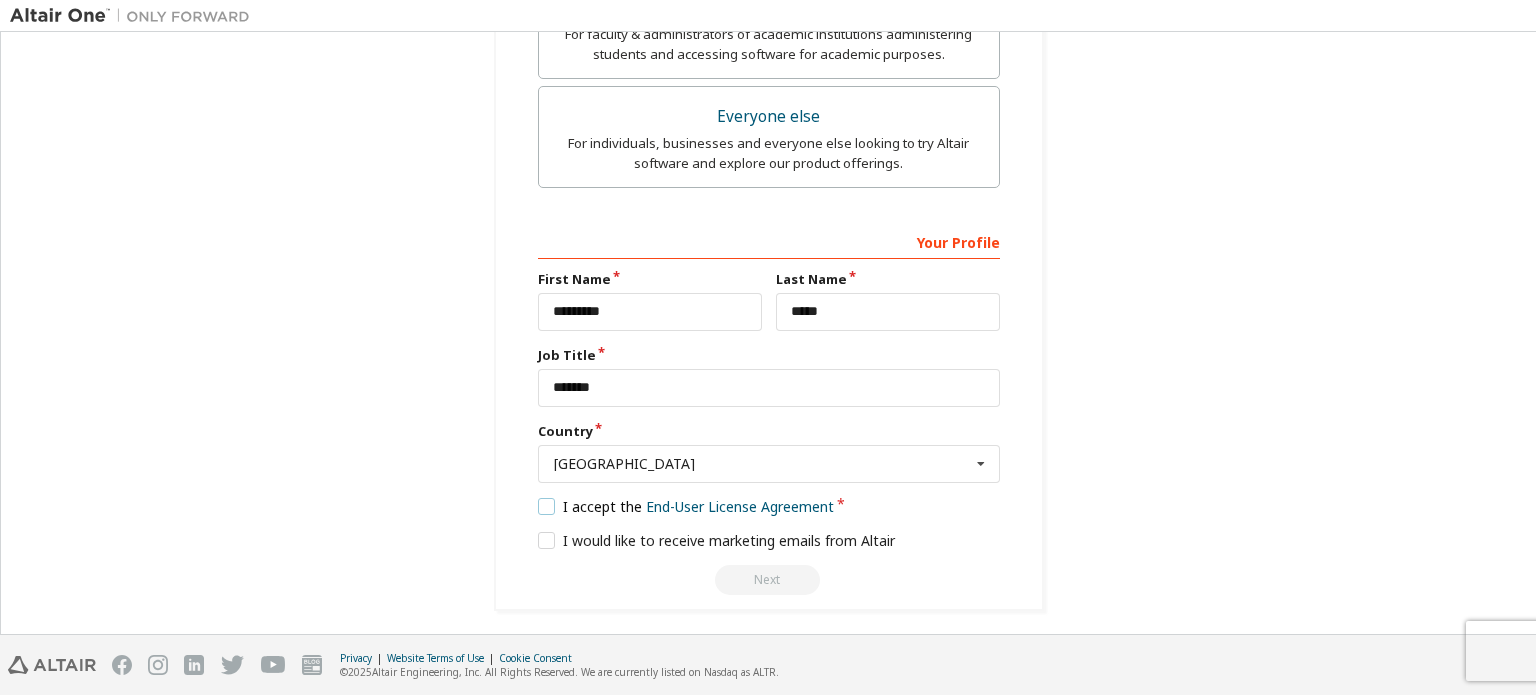 click on "I accept the    End-User License Agreement" at bounding box center [686, 506] 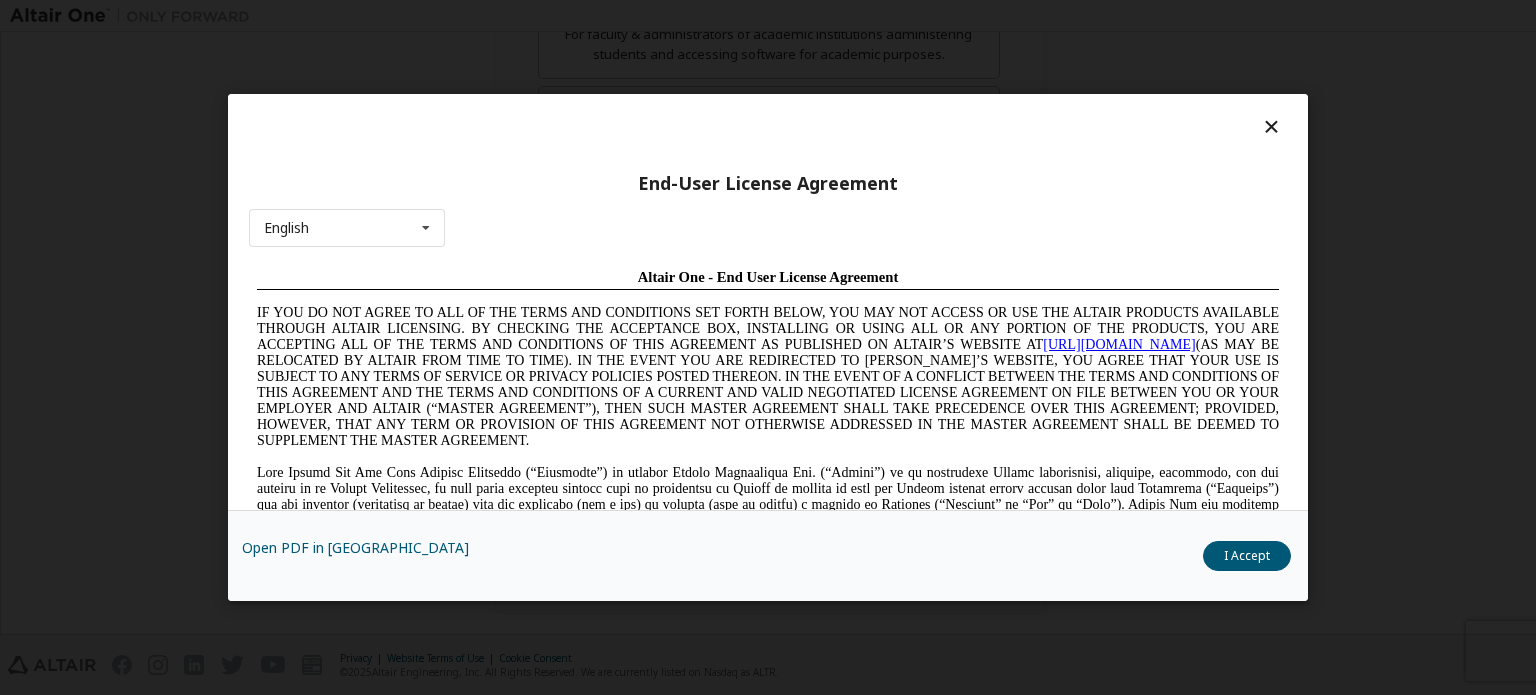 scroll, scrollTop: 0, scrollLeft: 0, axis: both 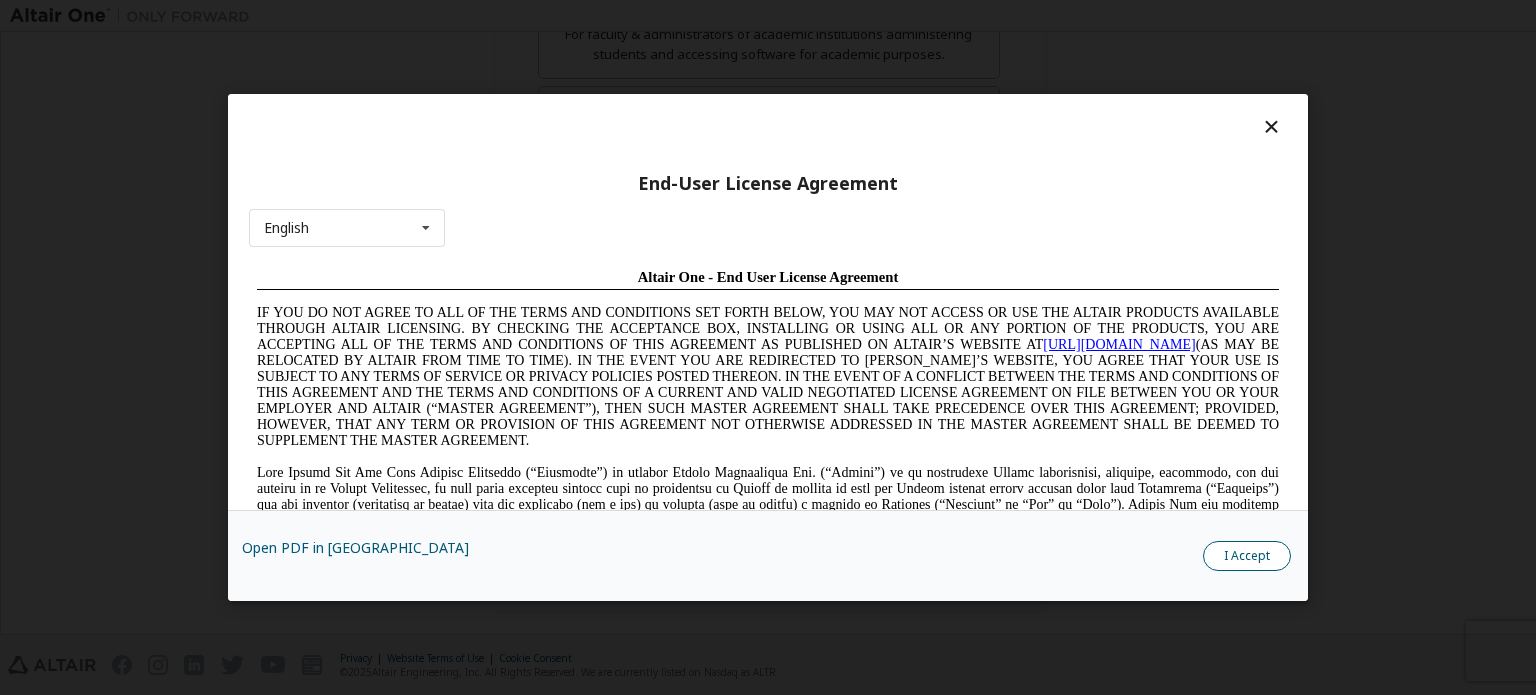 click on "I Accept" at bounding box center [1247, 556] 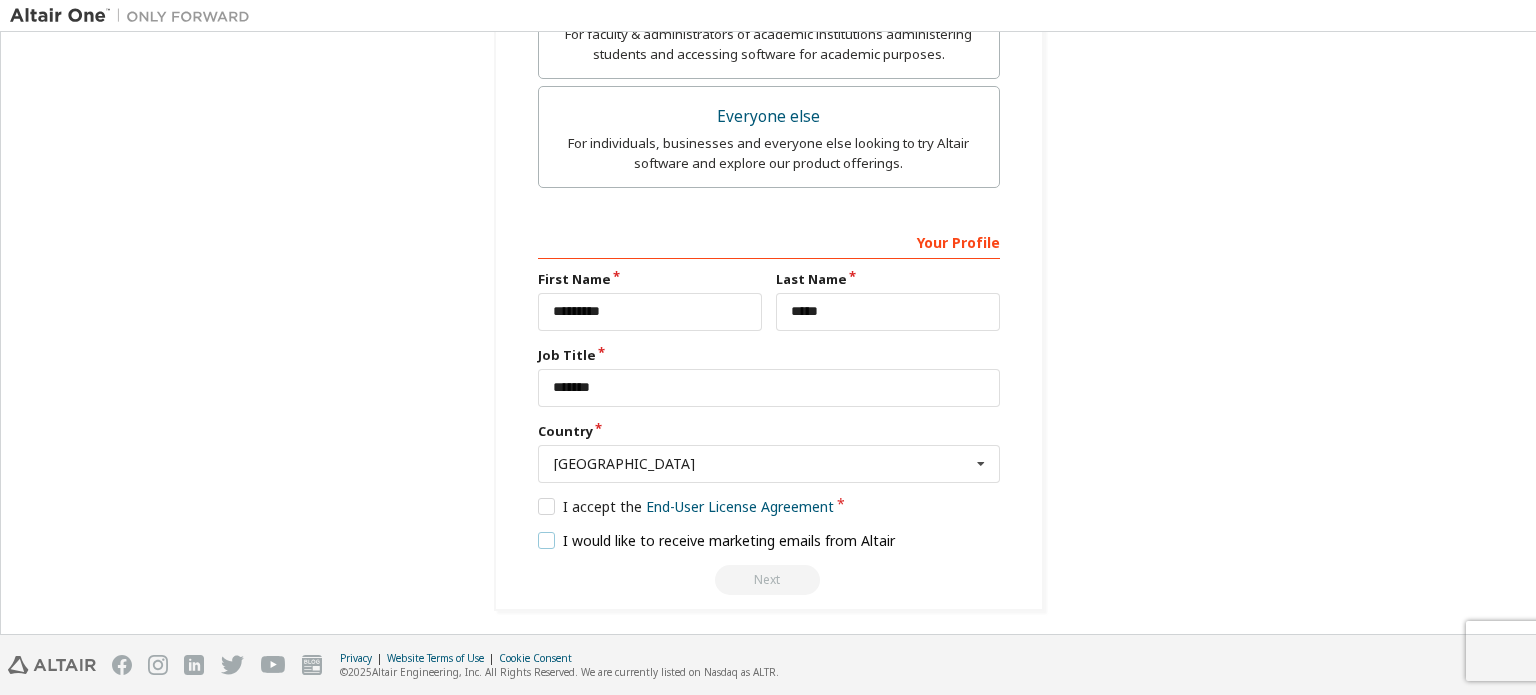 click on "I would like to receive marketing emails from Altair" at bounding box center (717, 540) 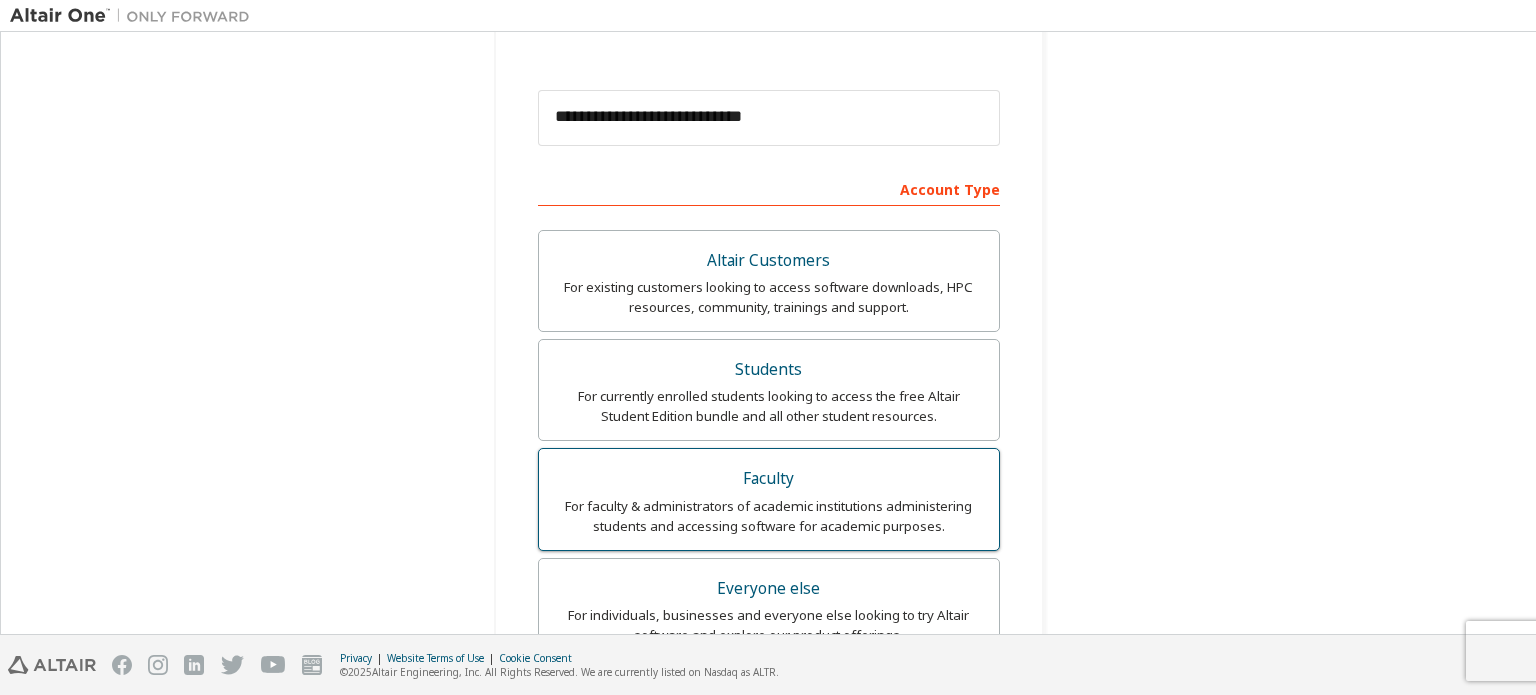 scroll, scrollTop: 503, scrollLeft: 0, axis: vertical 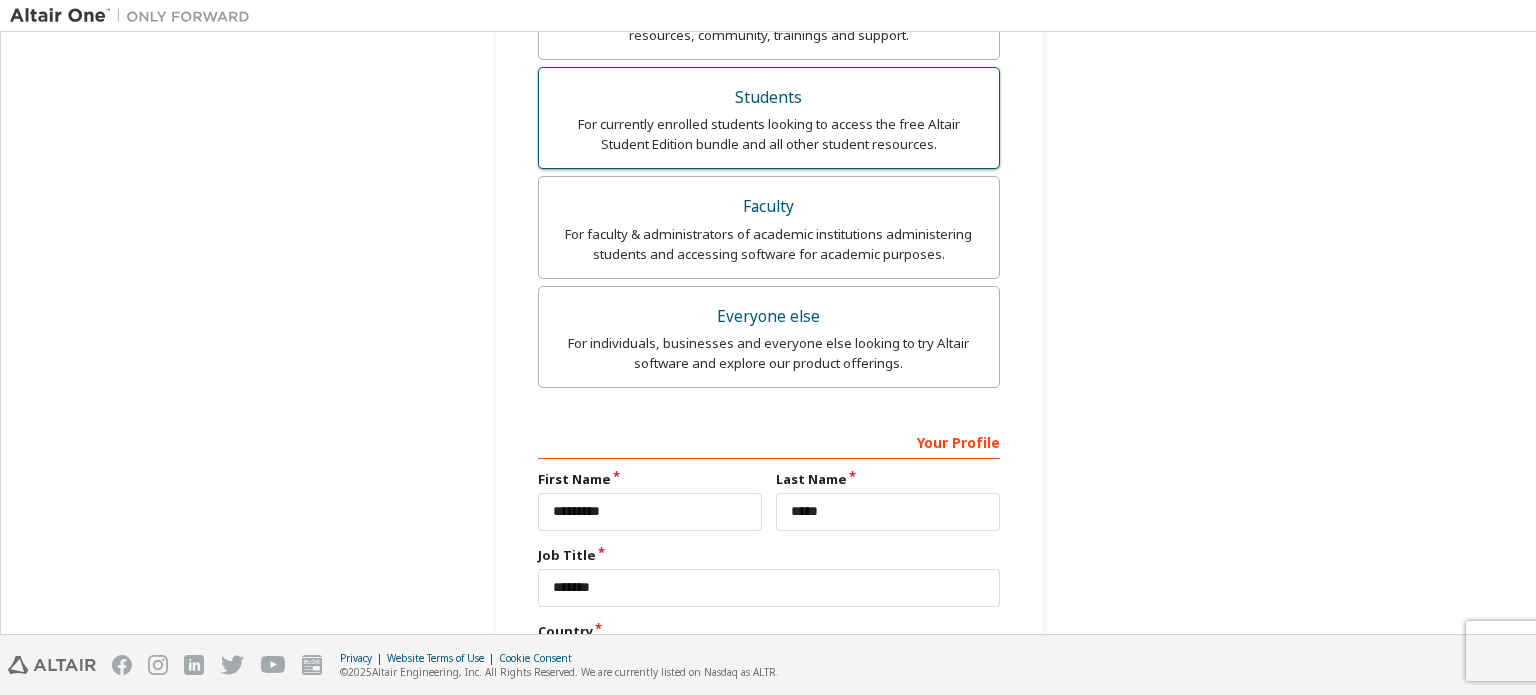 click on "For currently enrolled students looking to access the free Altair Student Edition bundle and all other student resources." at bounding box center [769, 134] 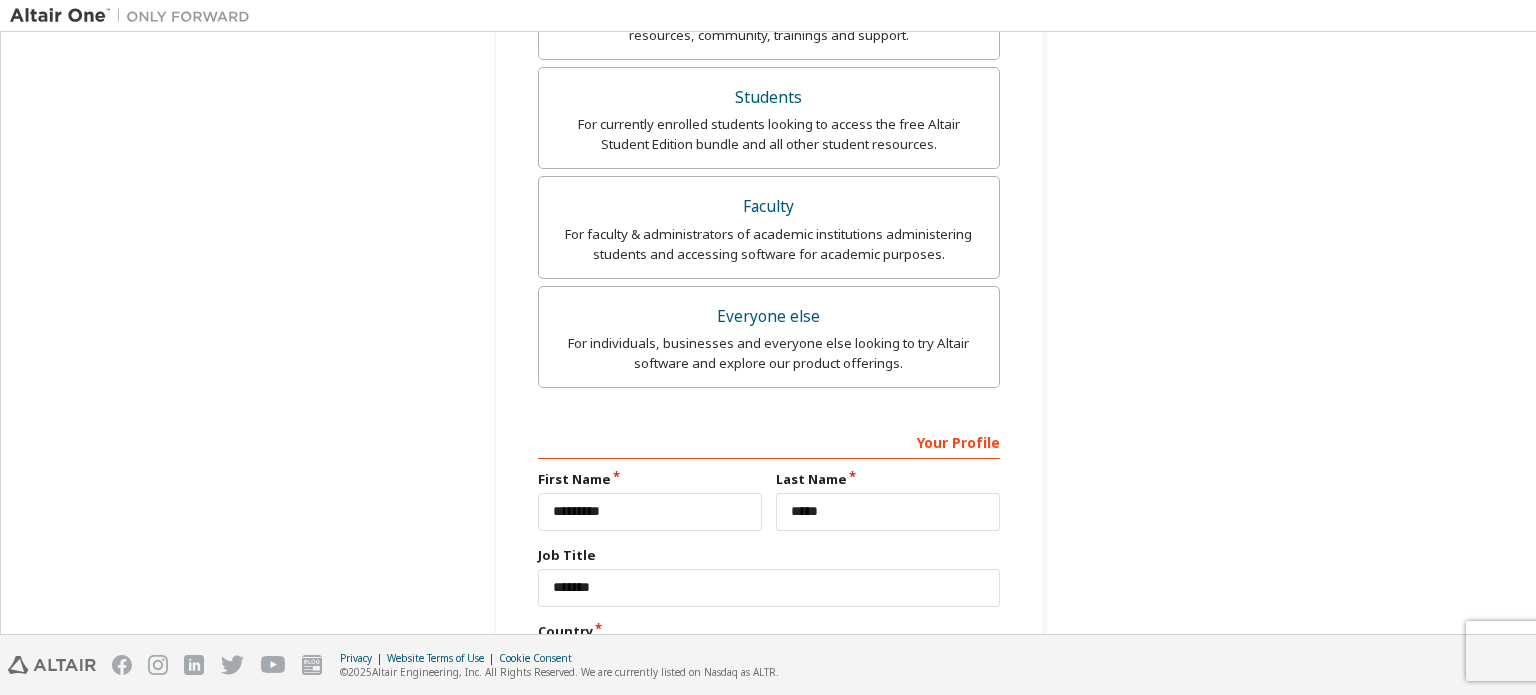 scroll, scrollTop: 703, scrollLeft: 0, axis: vertical 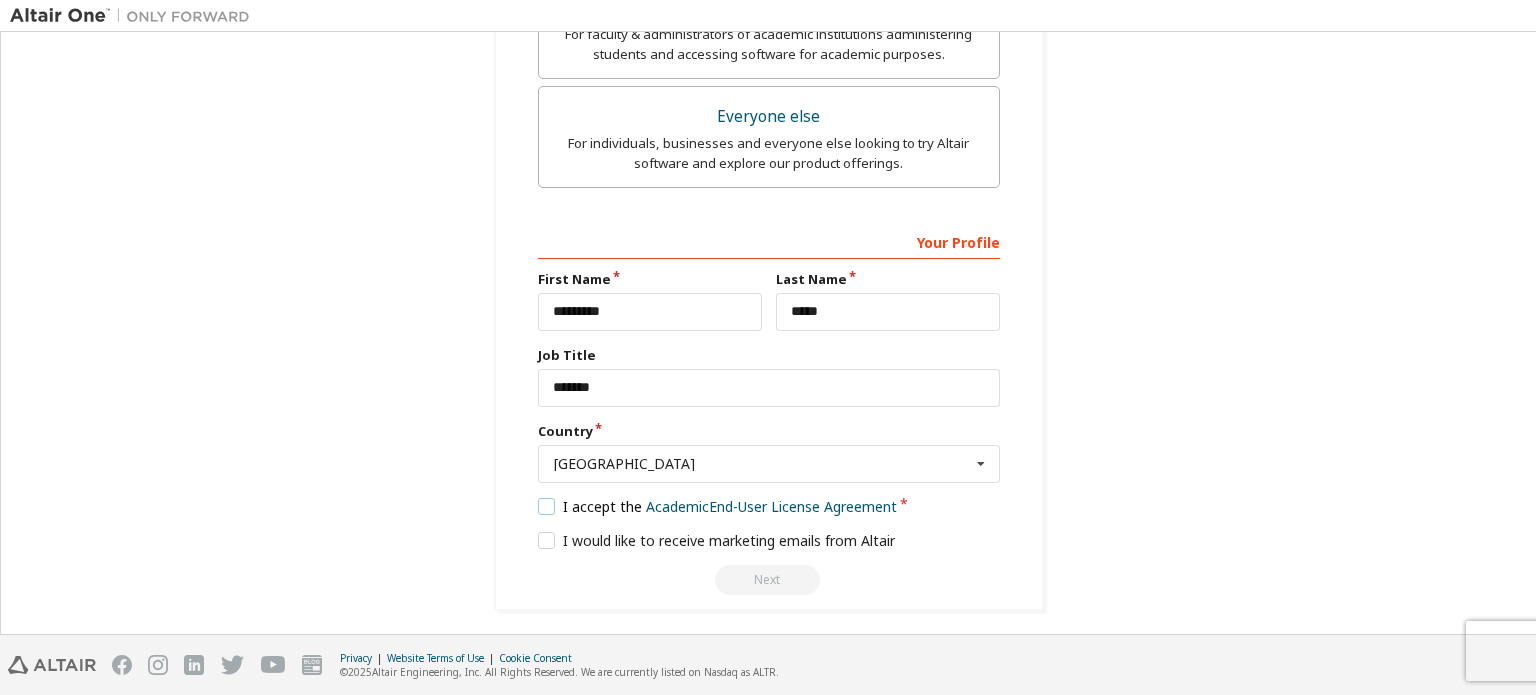 click on "I accept the   Academic   End-User License Agreement" at bounding box center [718, 506] 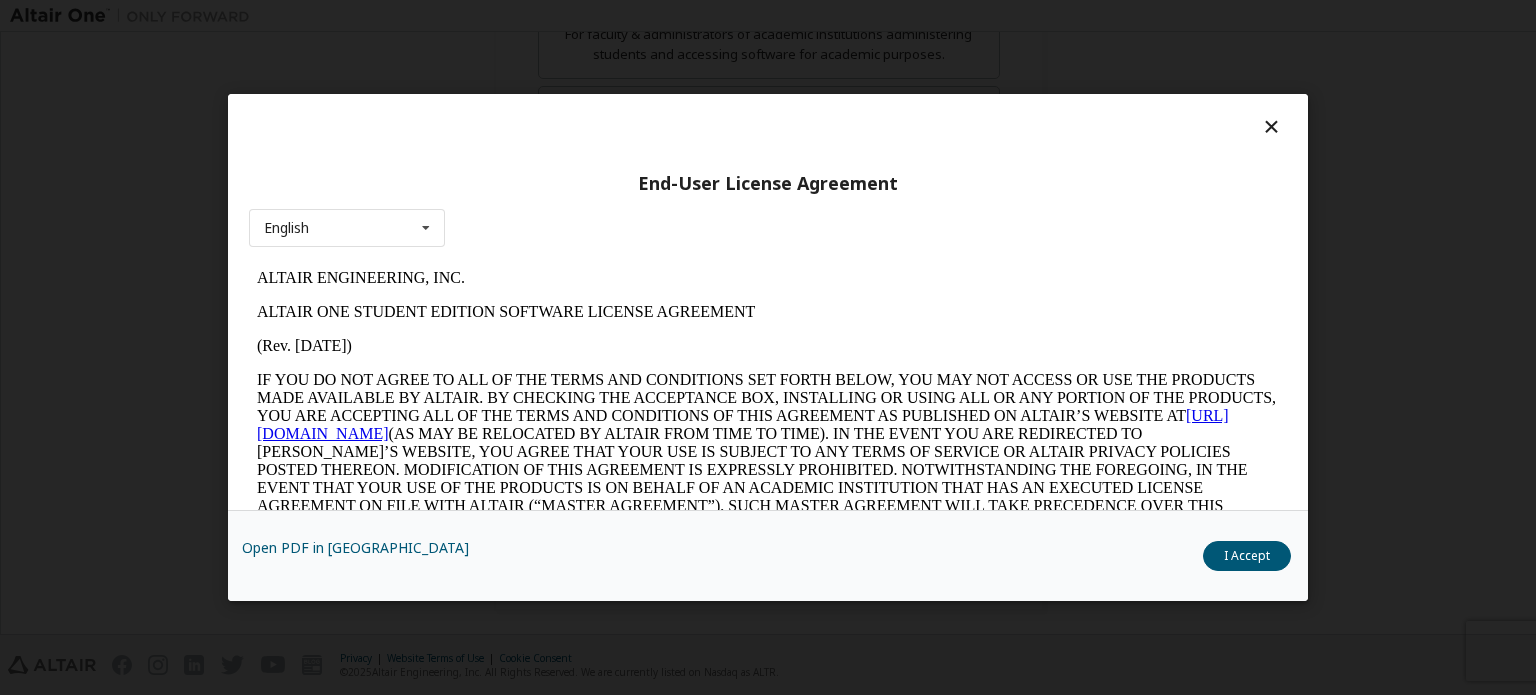 scroll, scrollTop: 0, scrollLeft: 0, axis: both 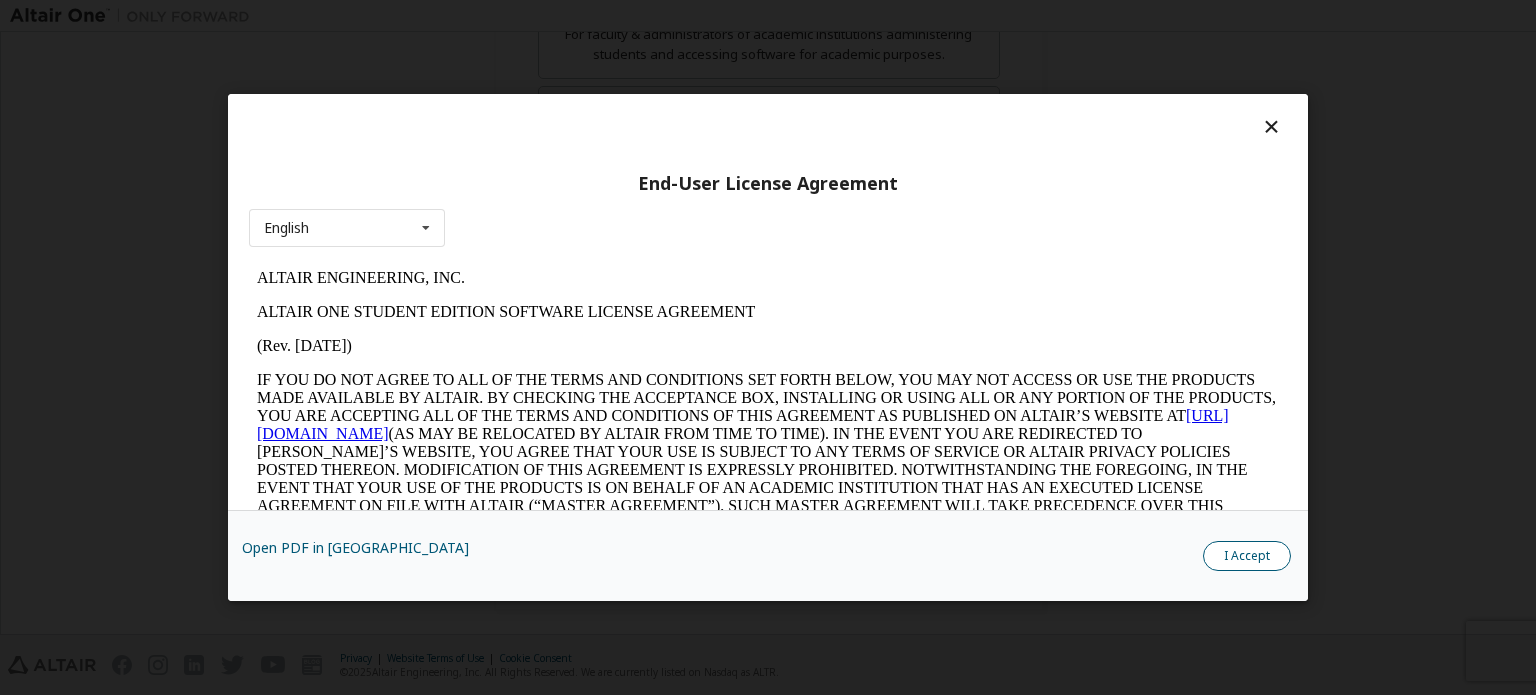 click on "I Accept" at bounding box center [1247, 556] 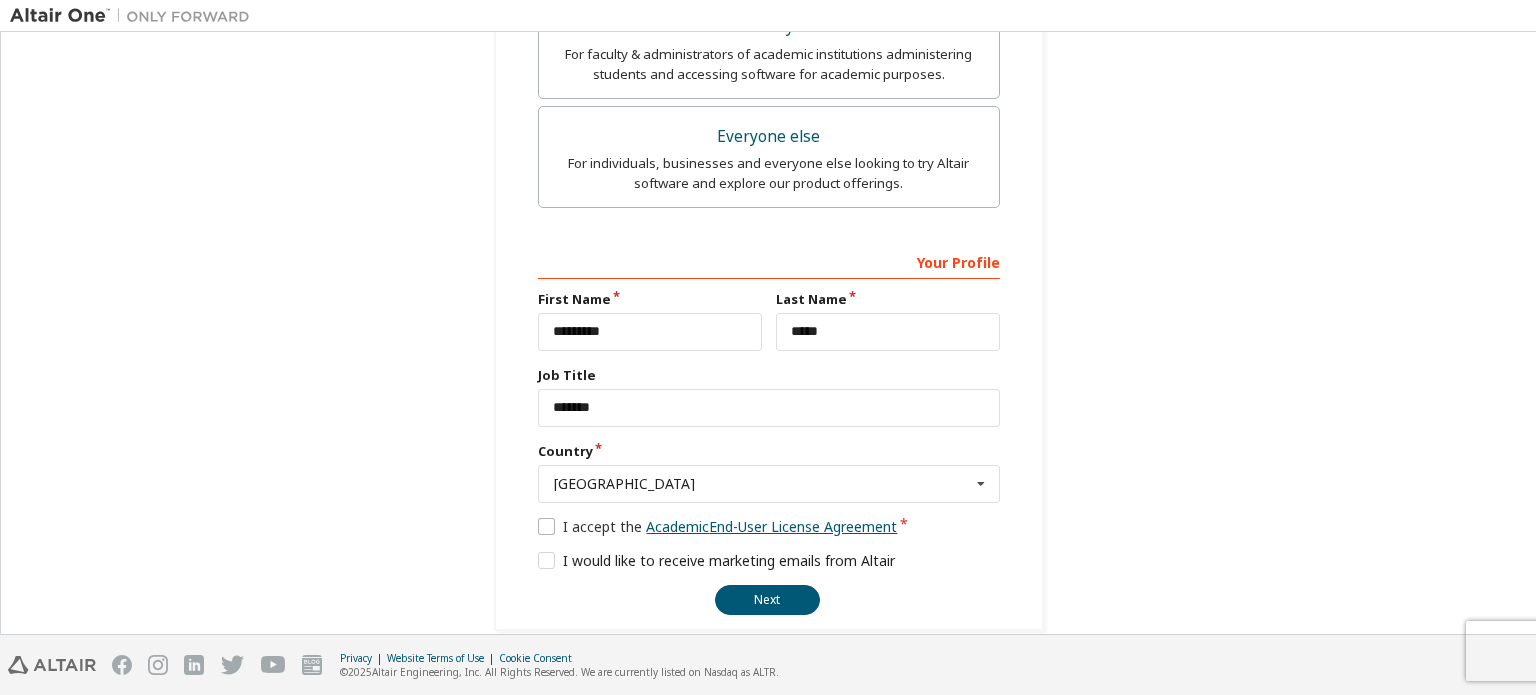 scroll, scrollTop: 703, scrollLeft: 0, axis: vertical 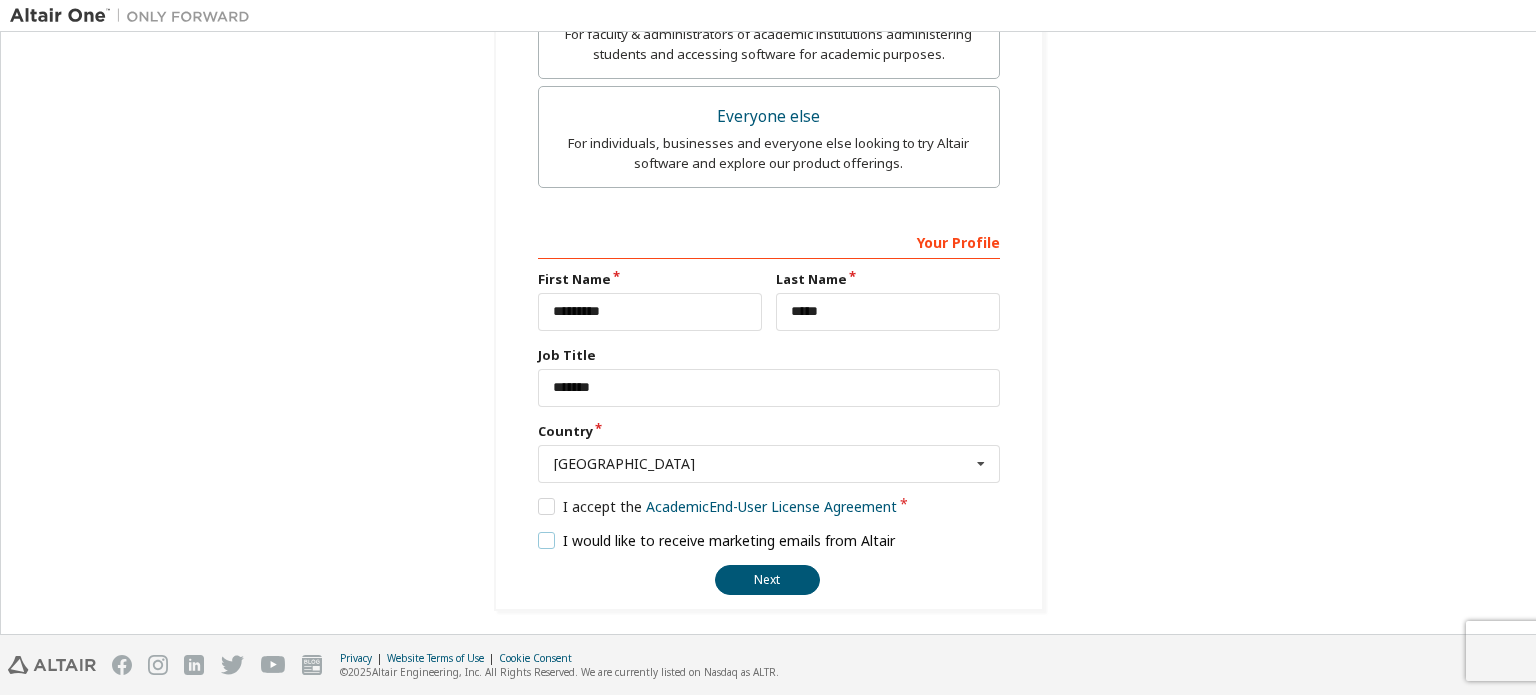 click on "I would like to receive marketing emails from Altair" at bounding box center [717, 540] 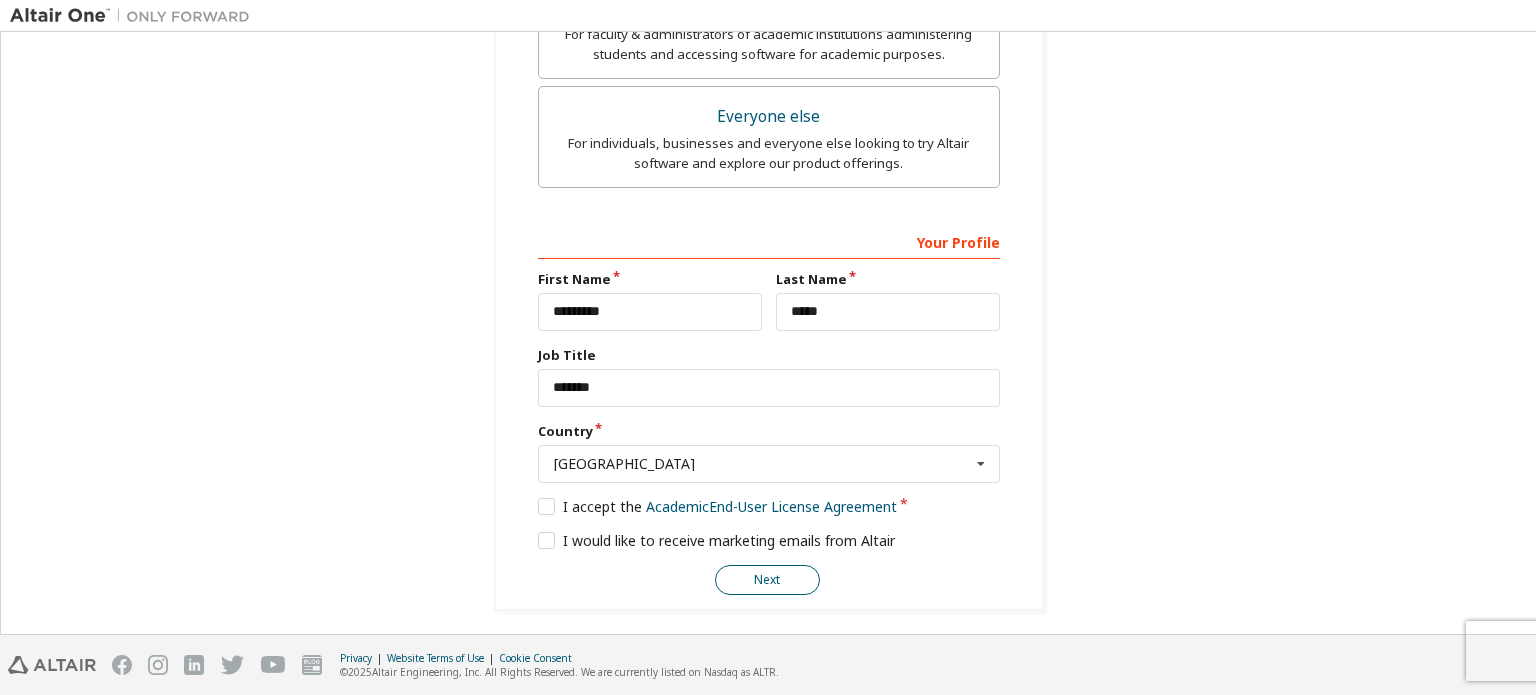 click on "Next" at bounding box center (767, 580) 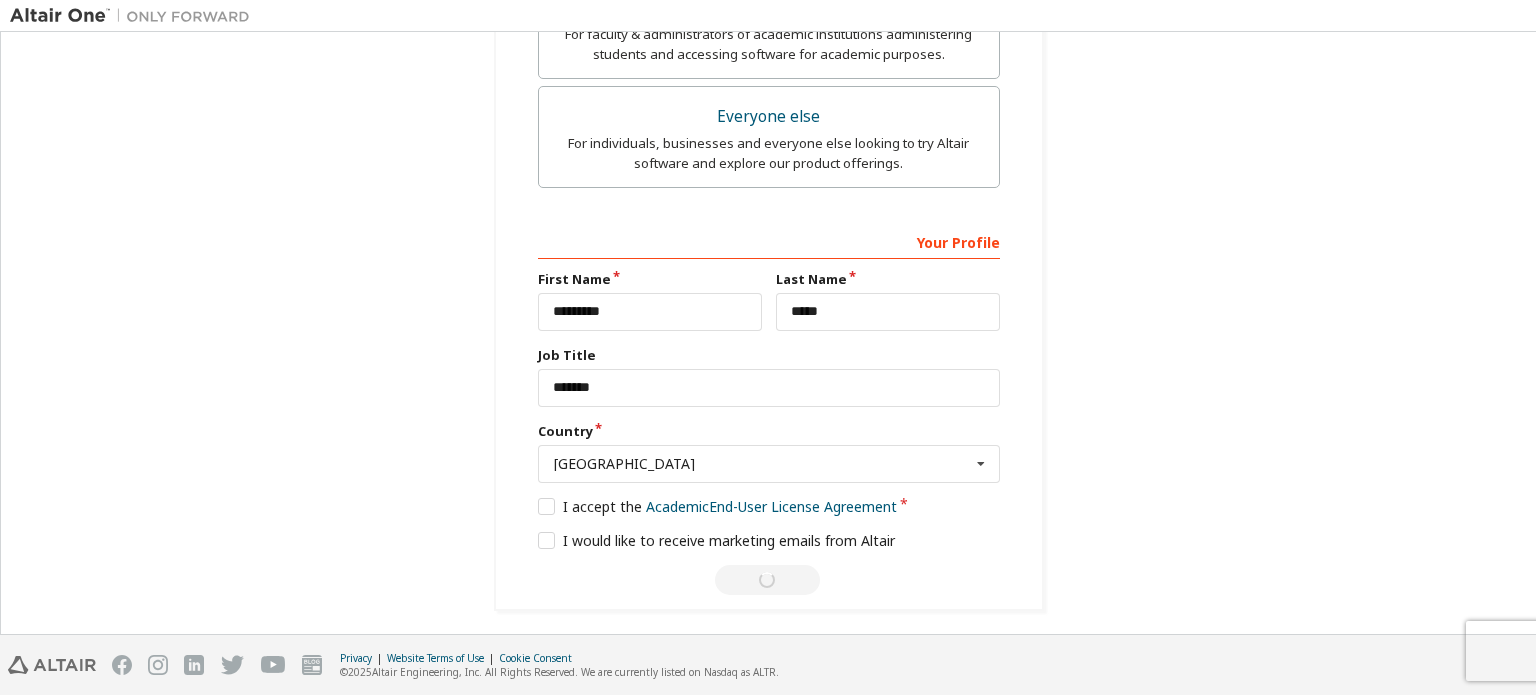 scroll, scrollTop: 0, scrollLeft: 0, axis: both 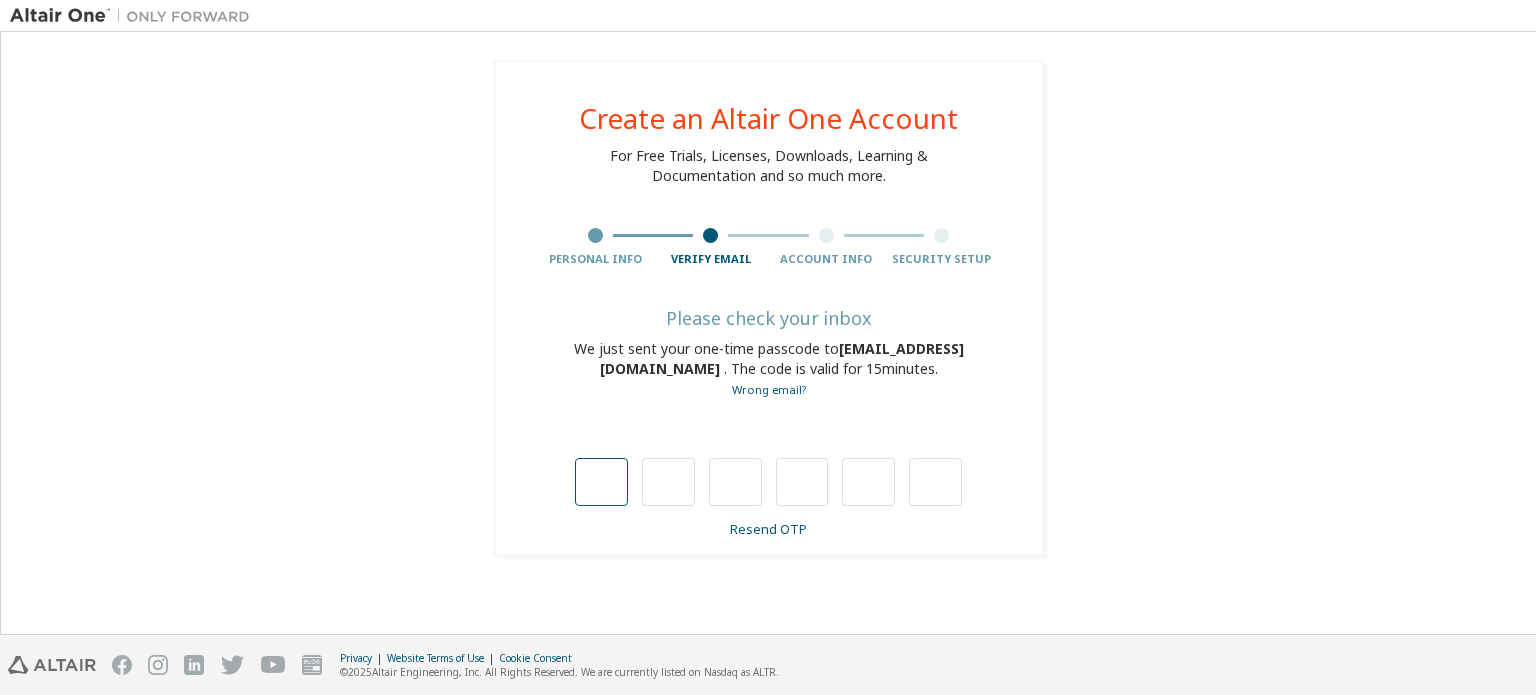 type on "*" 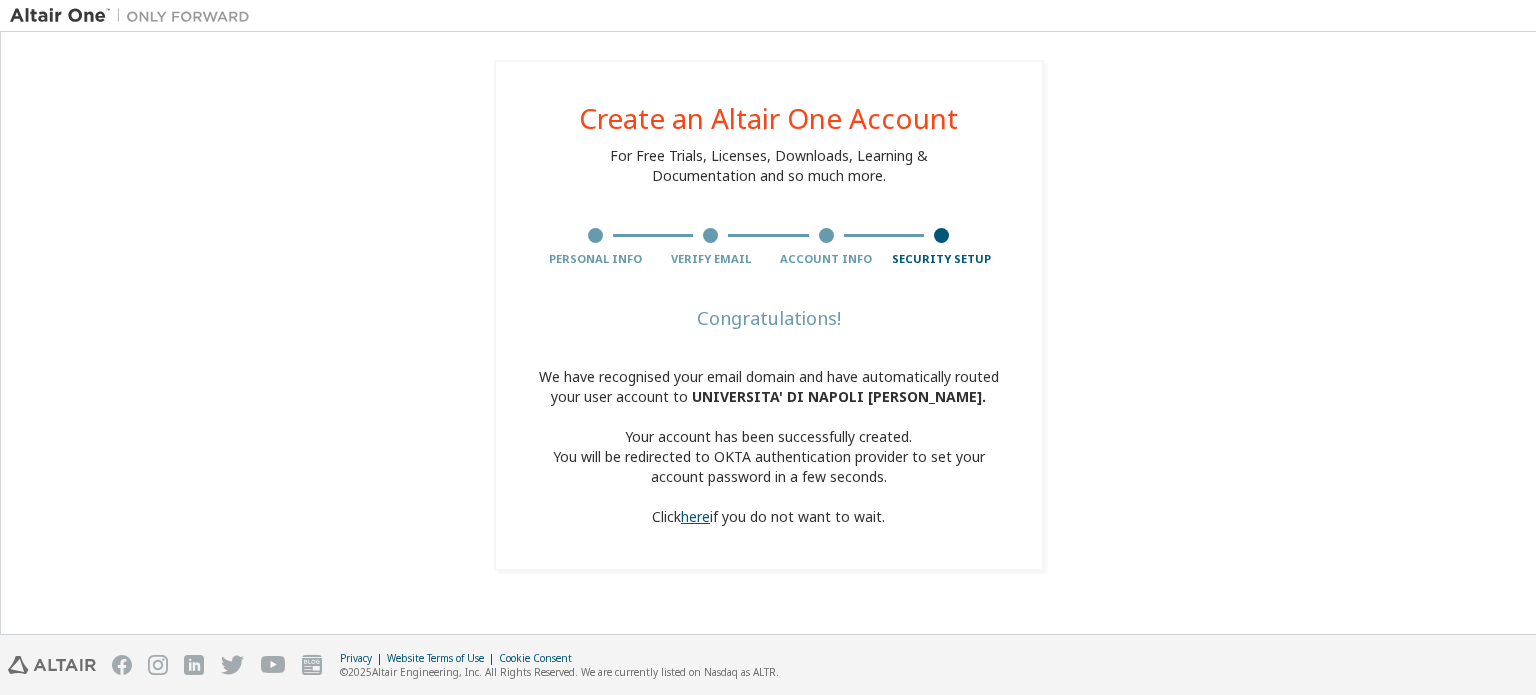 click on "here" at bounding box center [695, 516] 